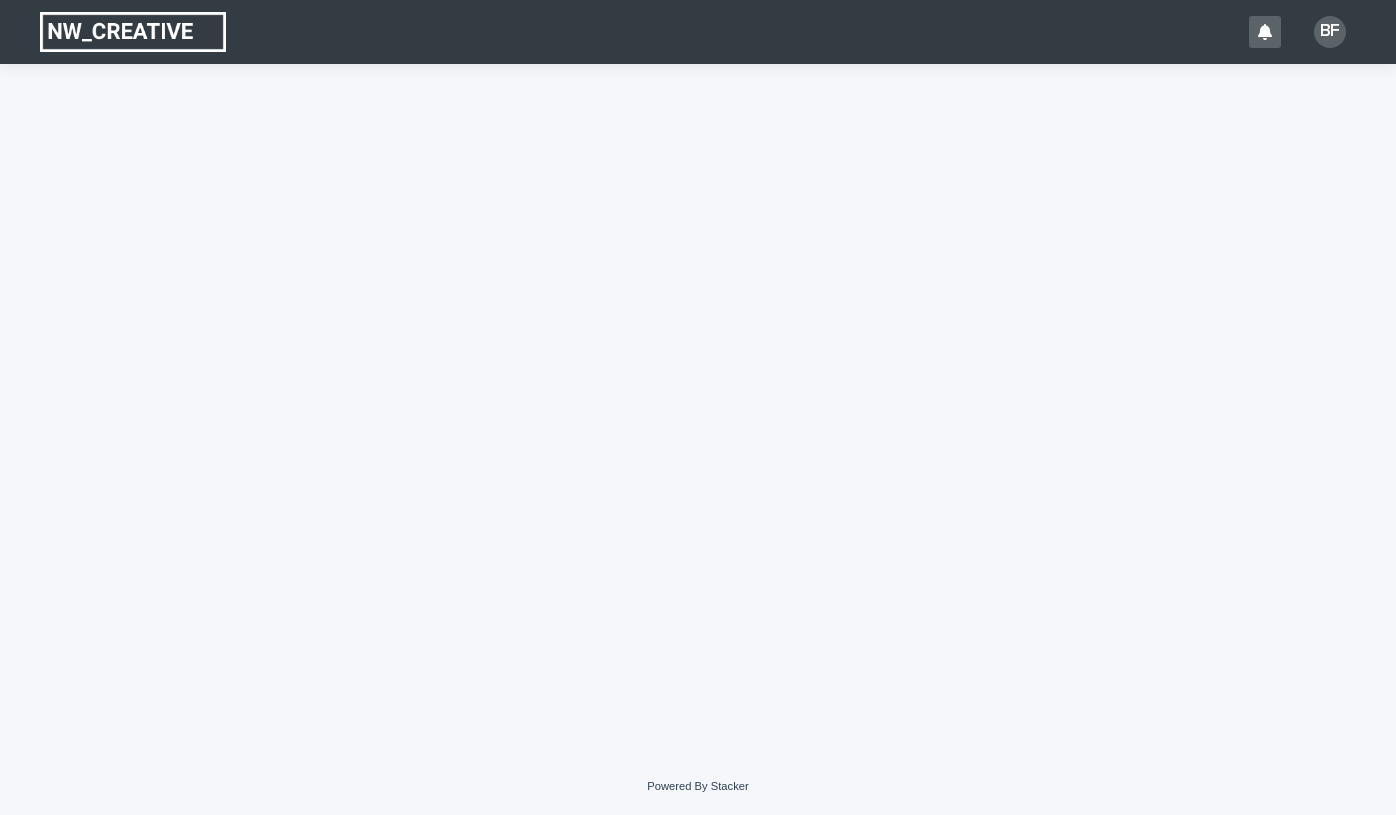 scroll, scrollTop: 0, scrollLeft: 0, axis: both 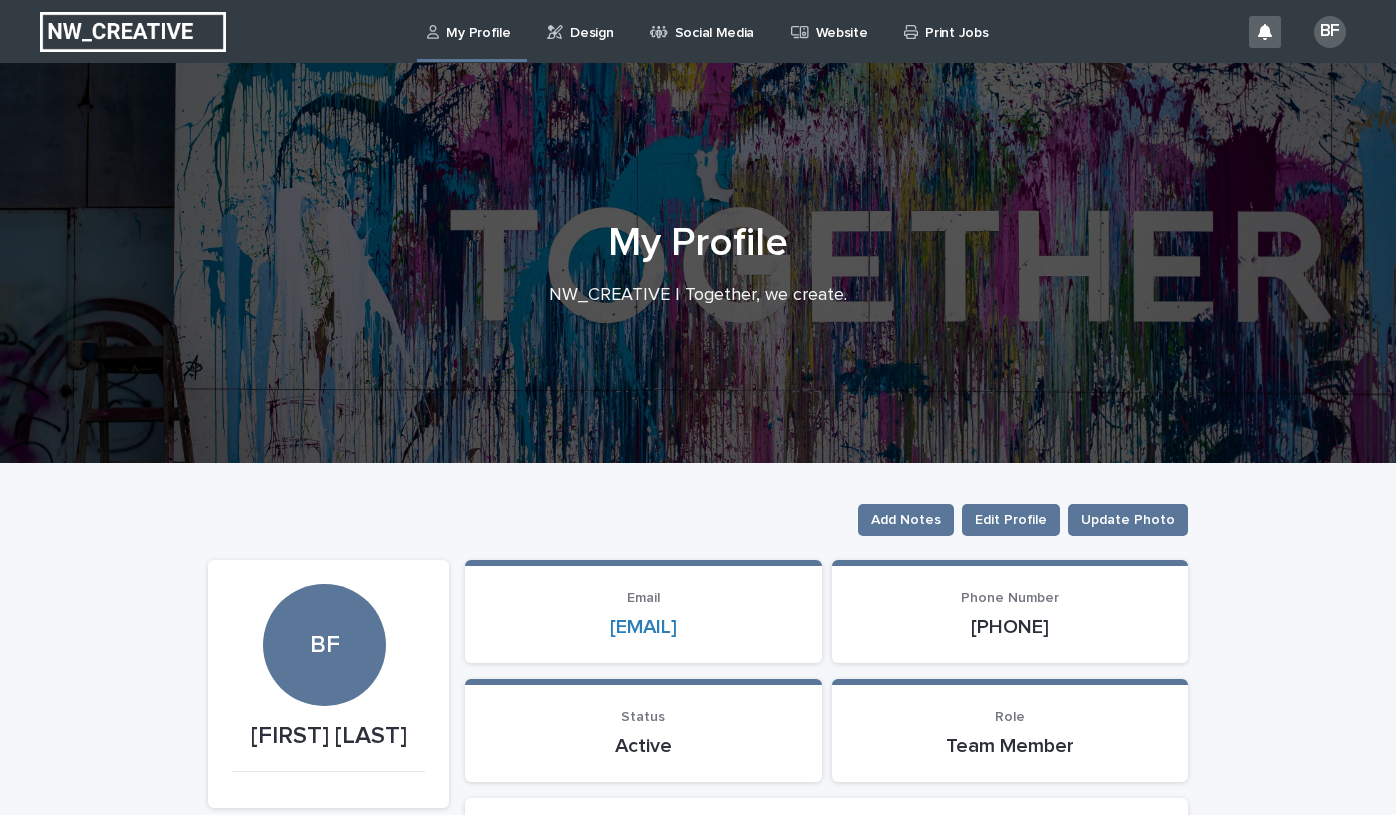 click on "Design" at bounding box center (591, 21) 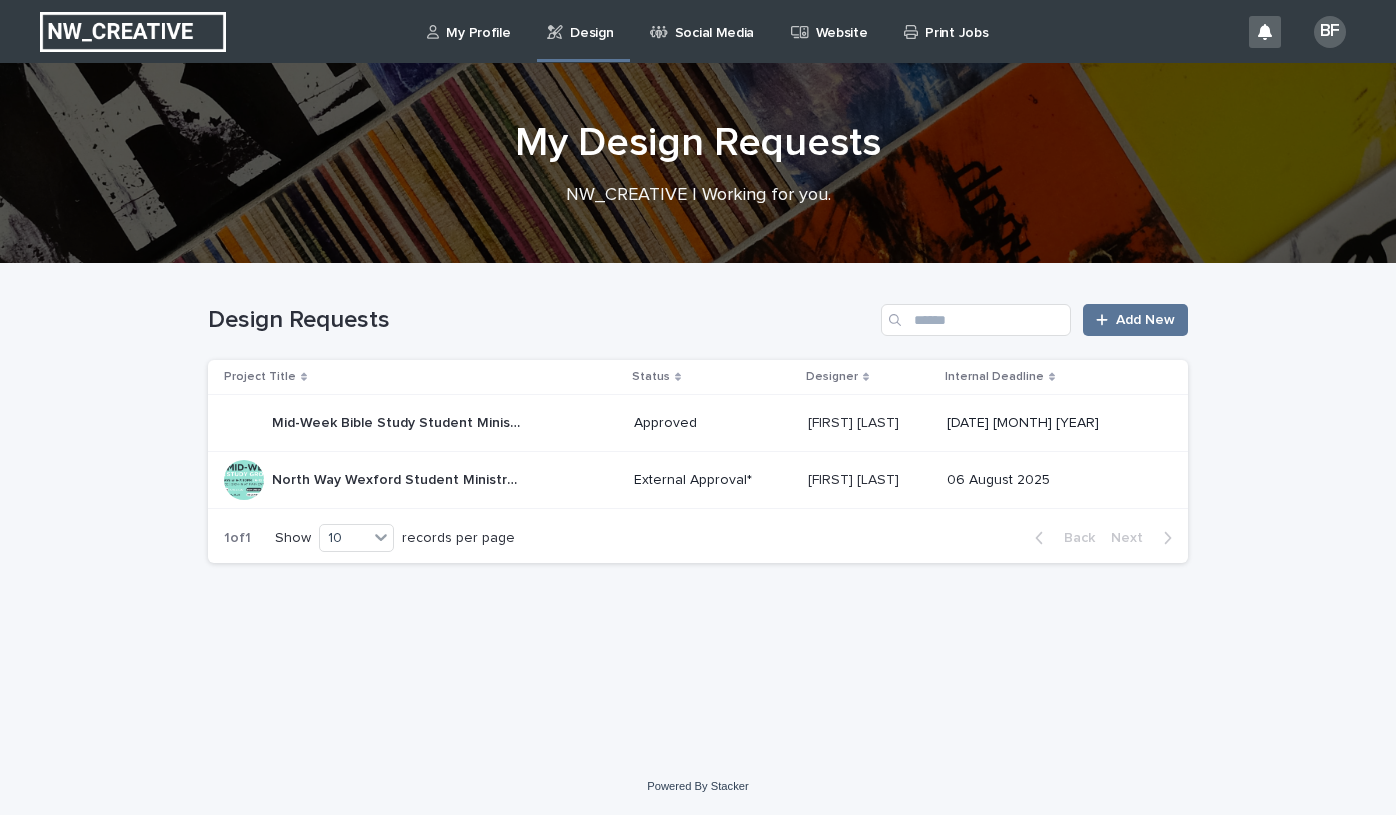 click on "Mid-Week Bible Study Student Ministry Graphic" at bounding box center [399, 421] 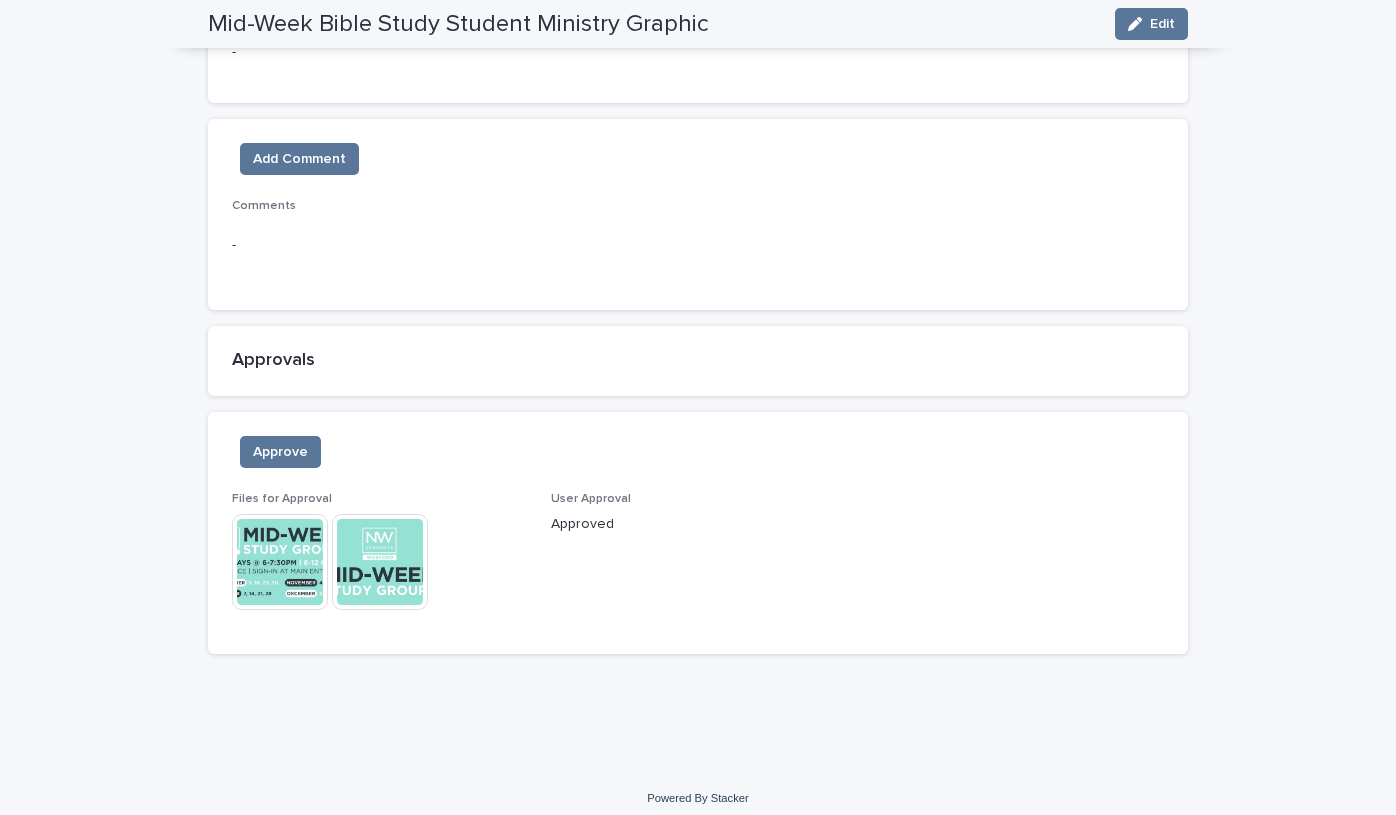 scroll, scrollTop: 1293, scrollLeft: 0, axis: vertical 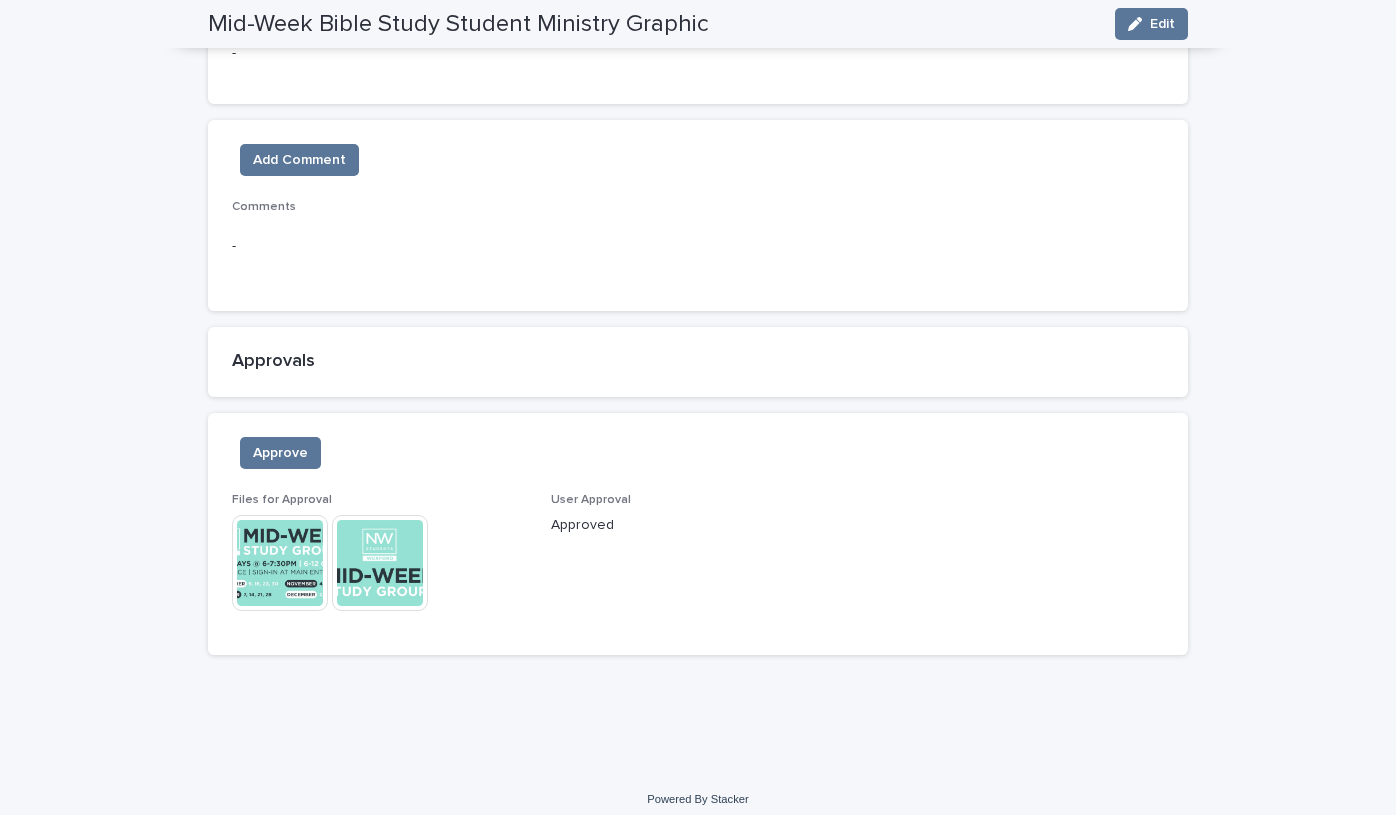 click at bounding box center [380, 563] 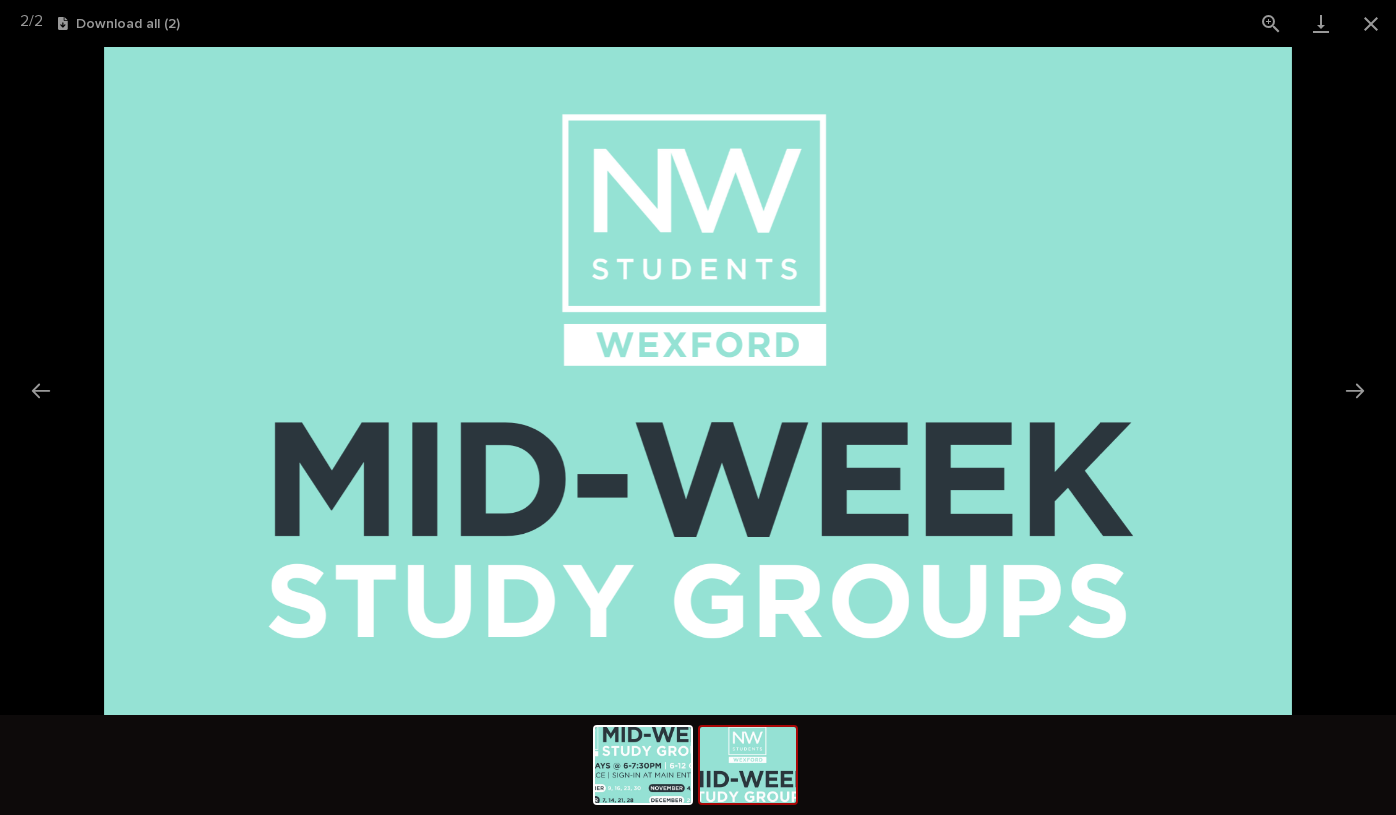 click at bounding box center (748, 765) 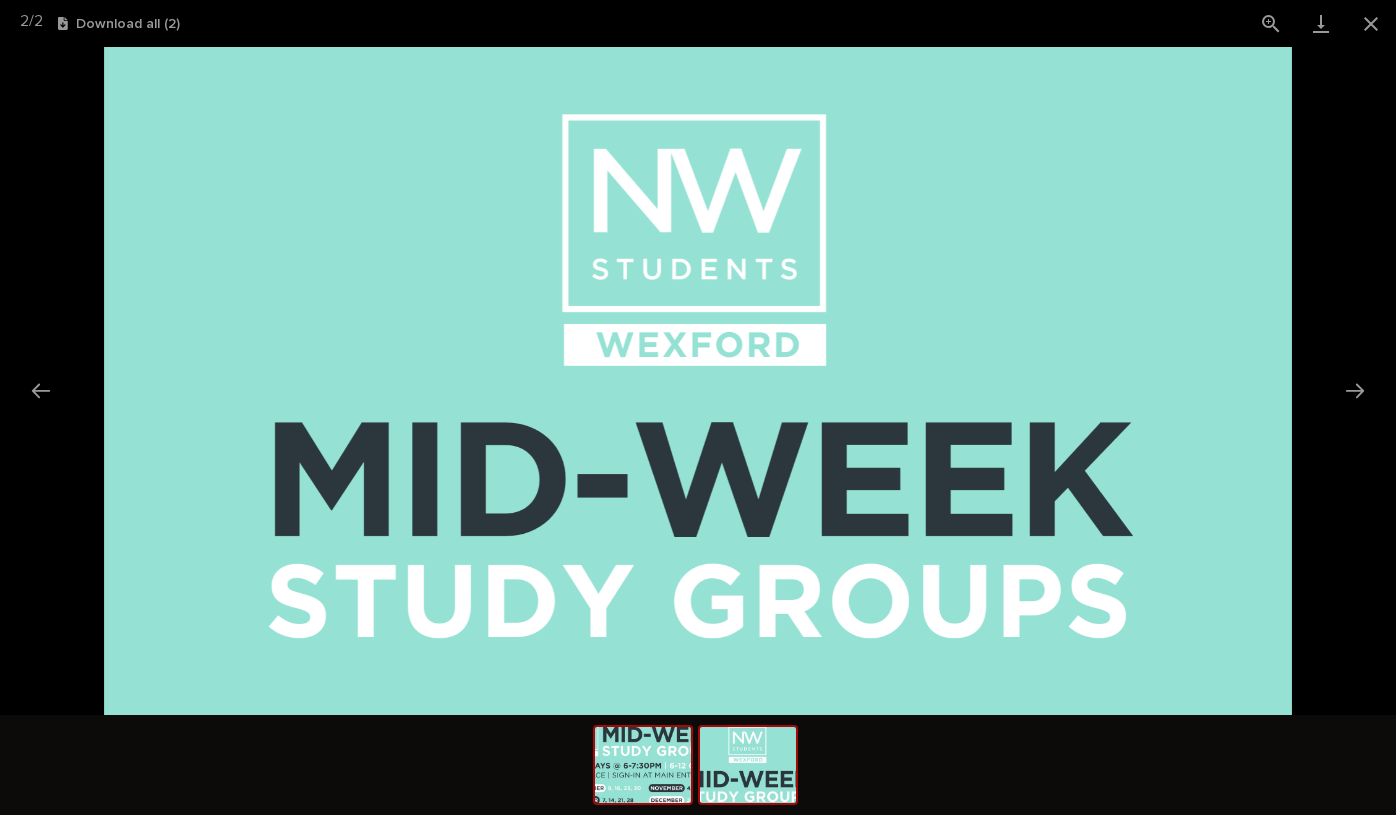 click at bounding box center (643, 765) 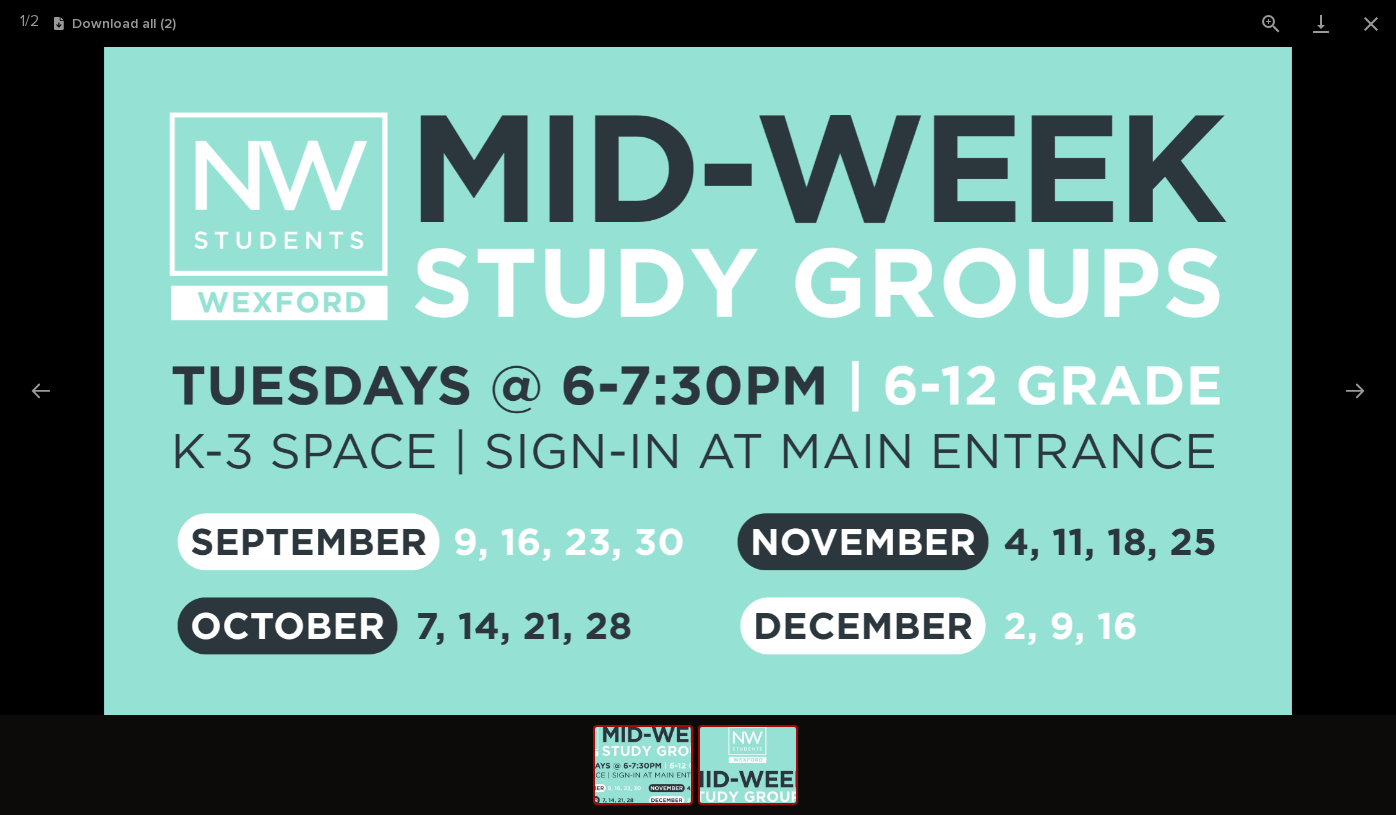 click at bounding box center (748, 765) 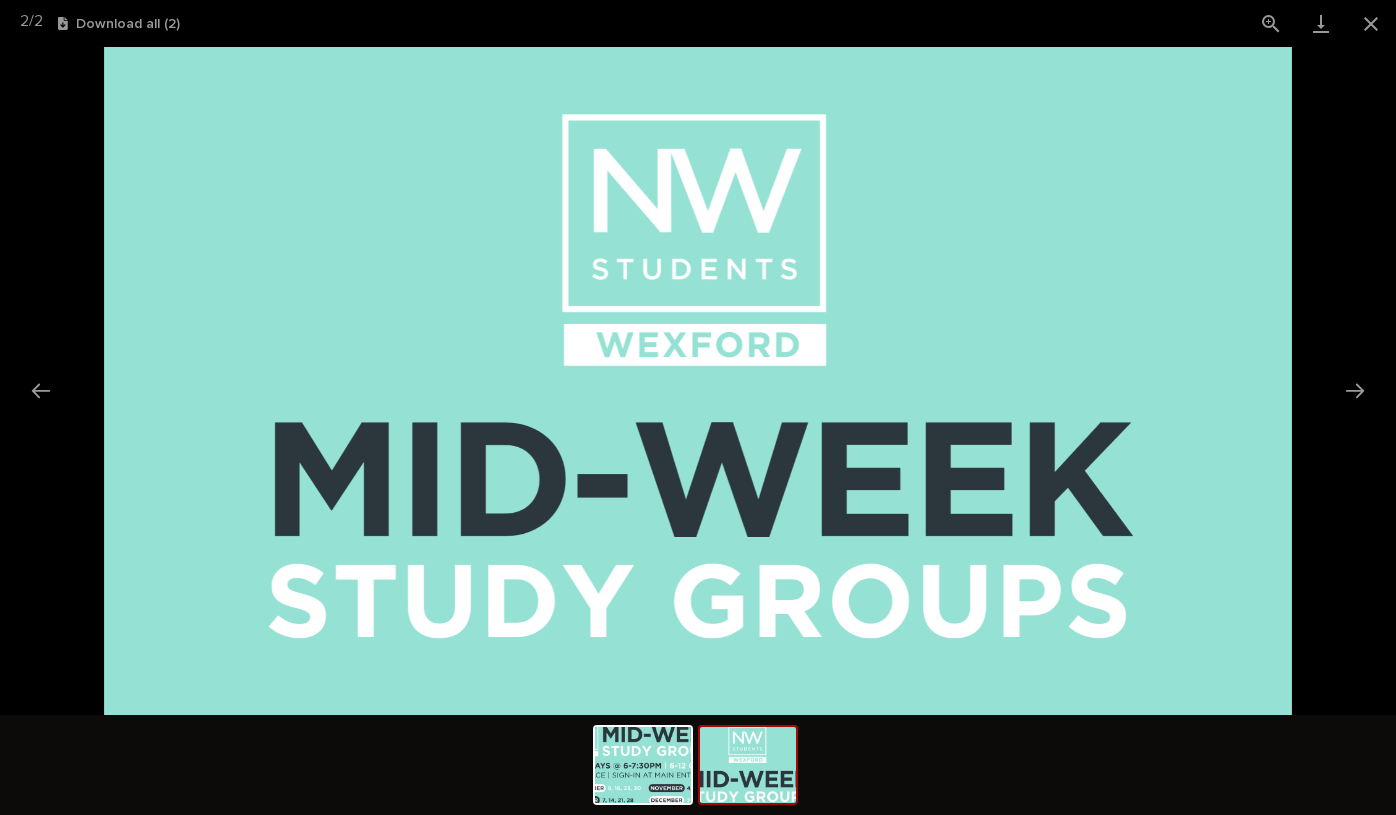 click at bounding box center [748, 765] 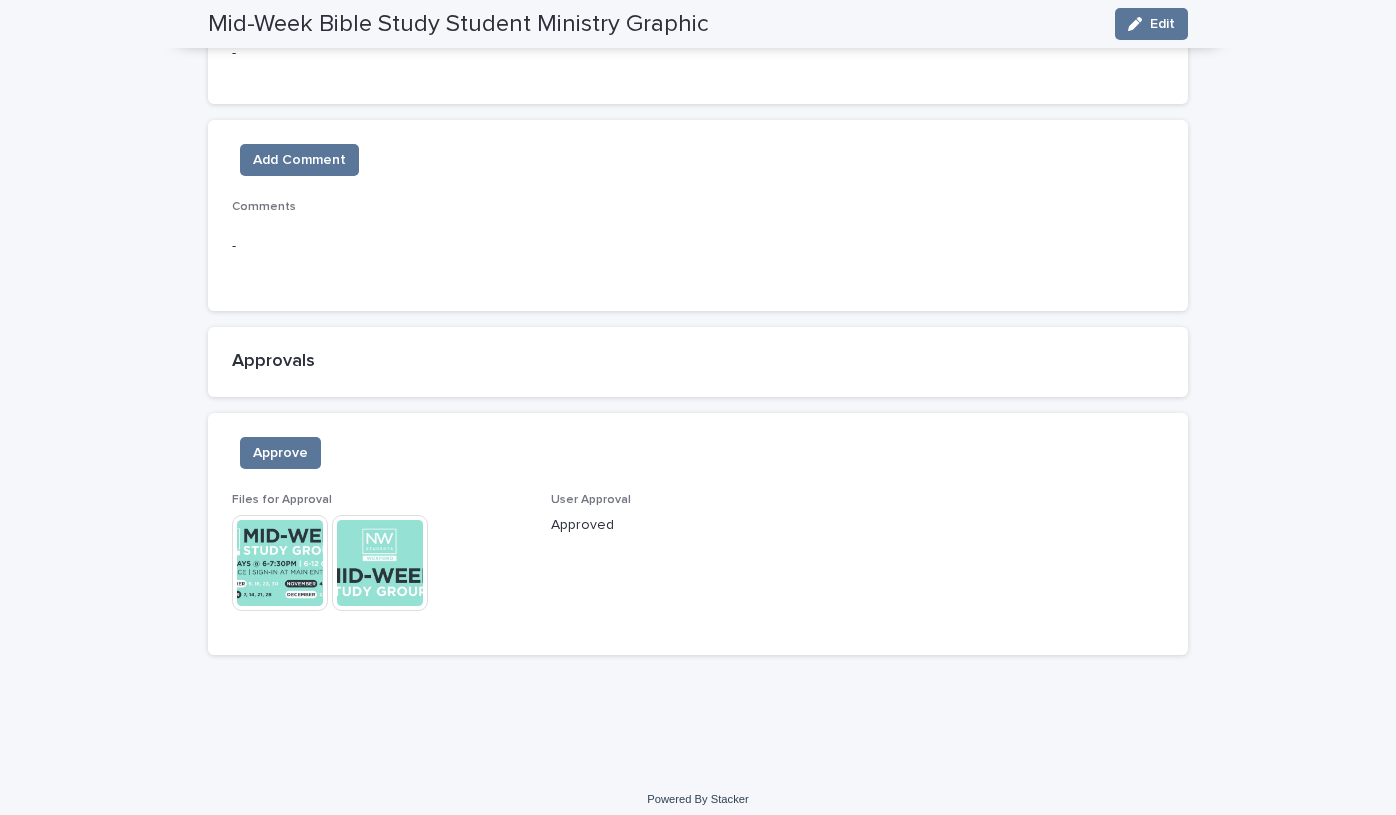 click at bounding box center (280, 563) 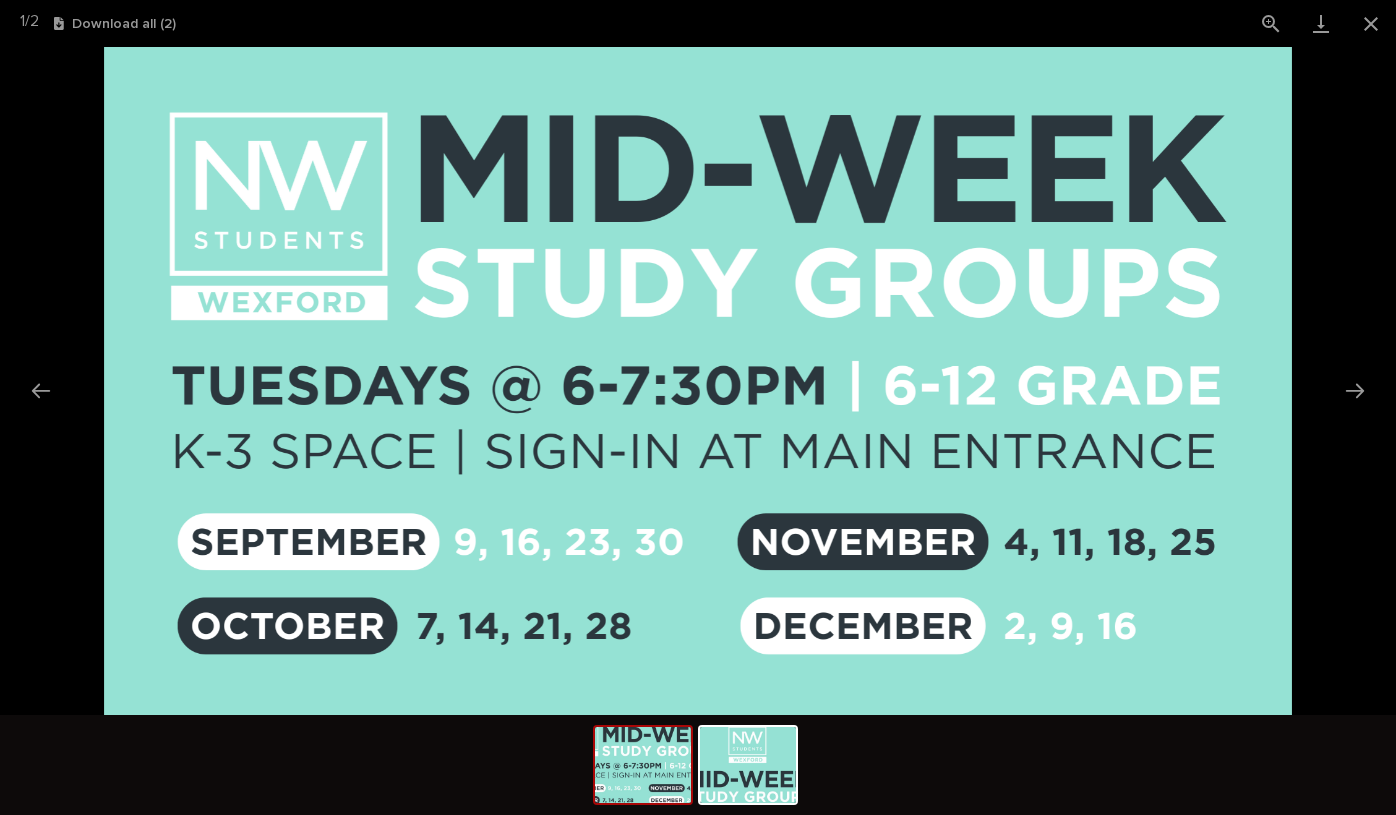 click at bounding box center (698, 765) 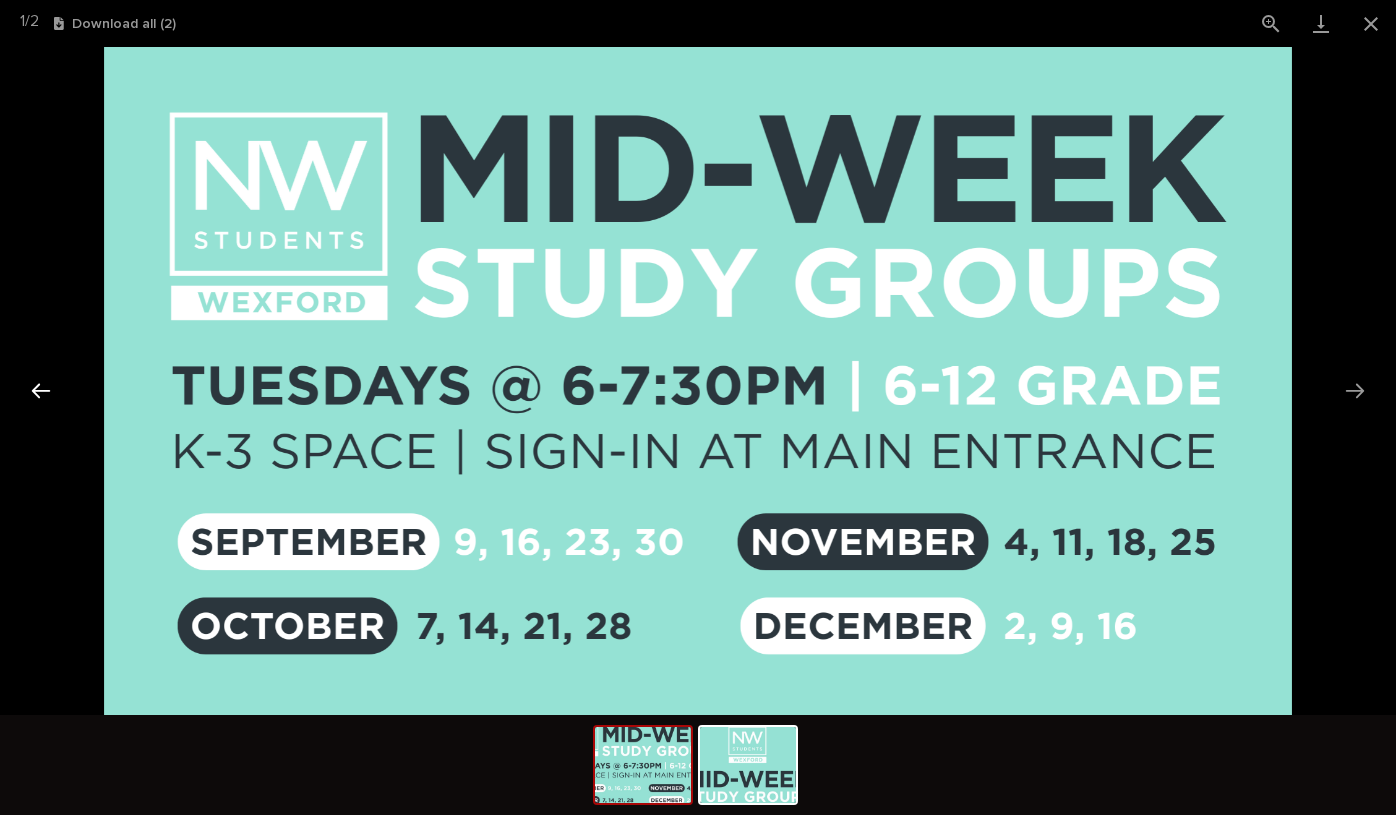 click at bounding box center (41, 390) 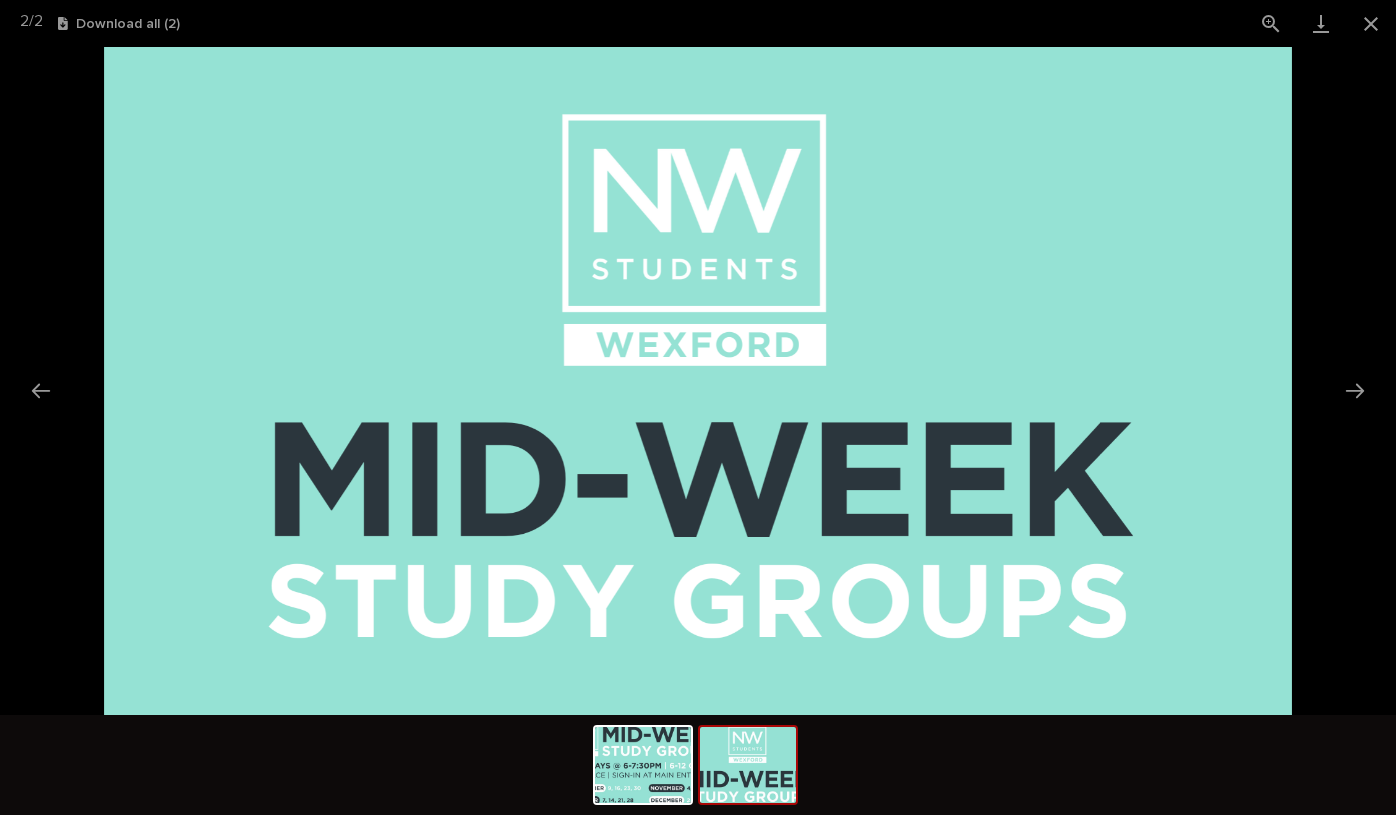 click at bounding box center [698, 765] 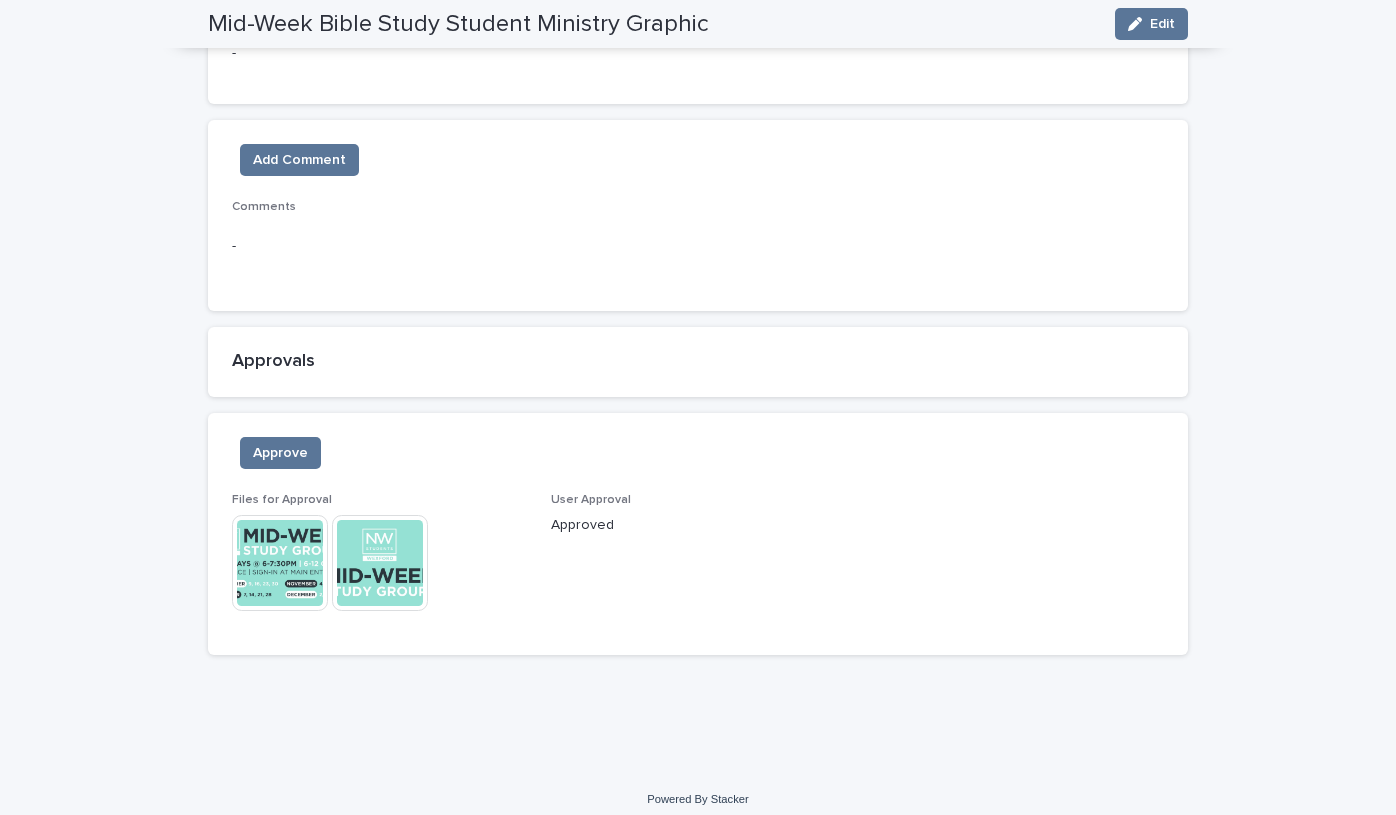 scroll, scrollTop: 0, scrollLeft: 0, axis: both 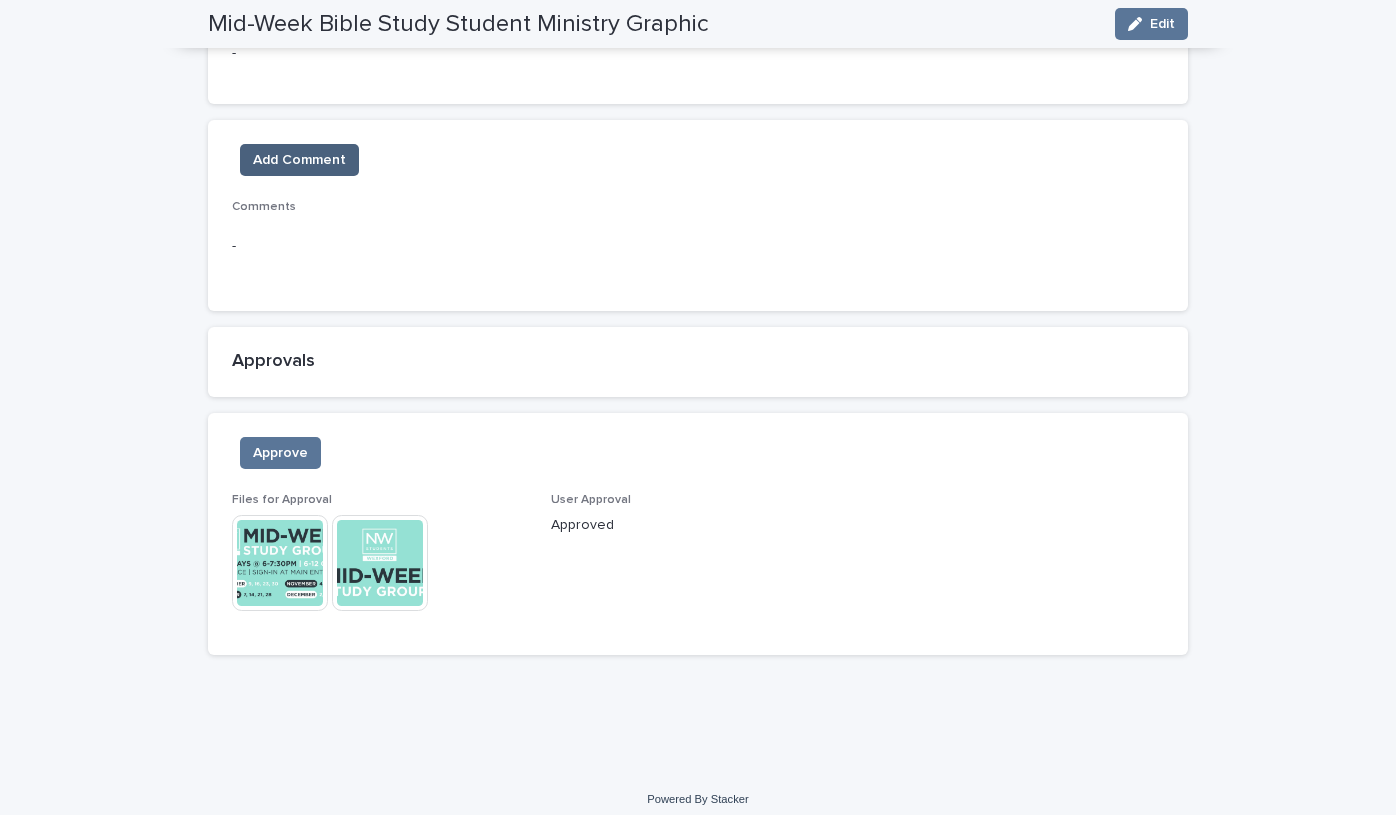 click on "Add Comment" at bounding box center (299, 160) 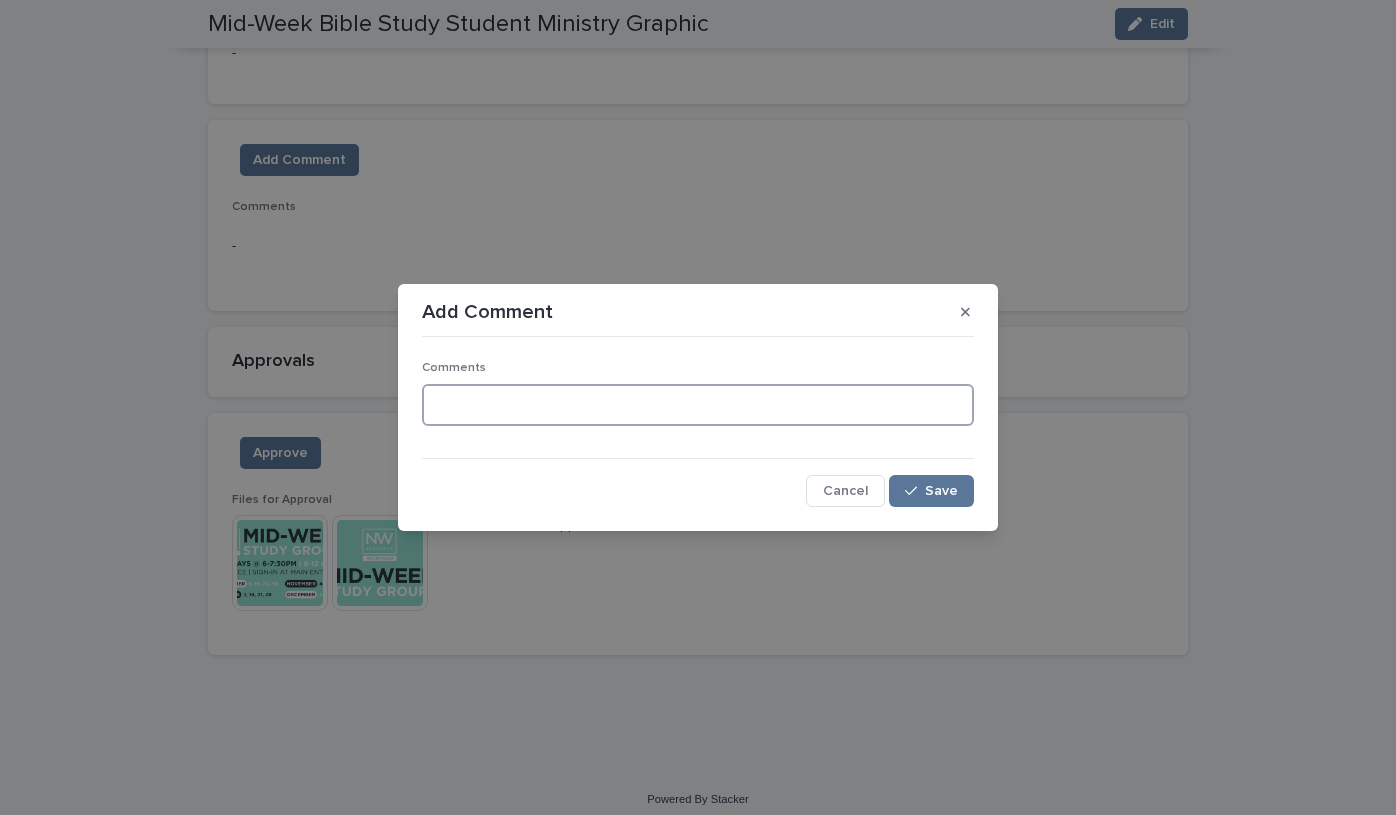 click at bounding box center (698, 405) 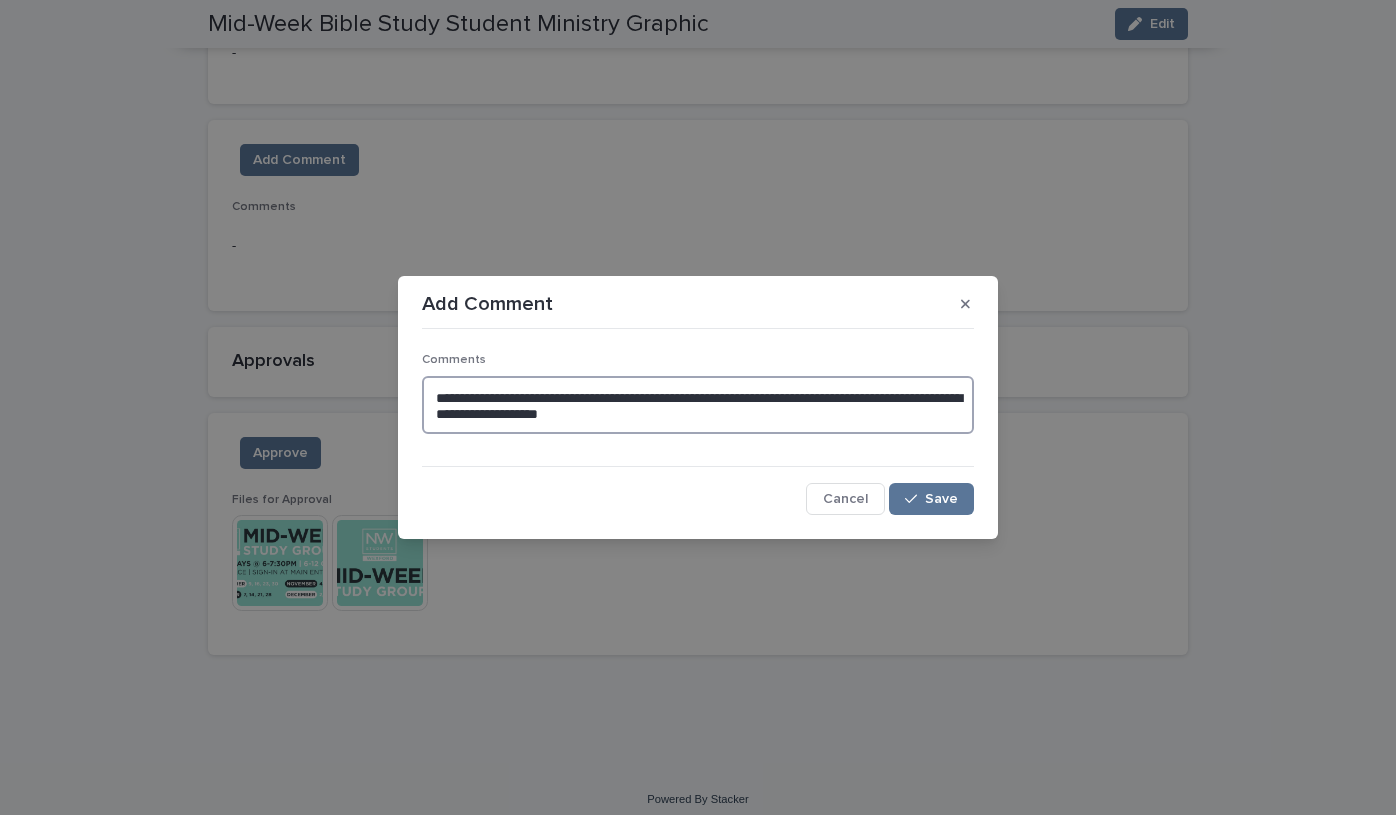 click on "**********" at bounding box center [698, 405] 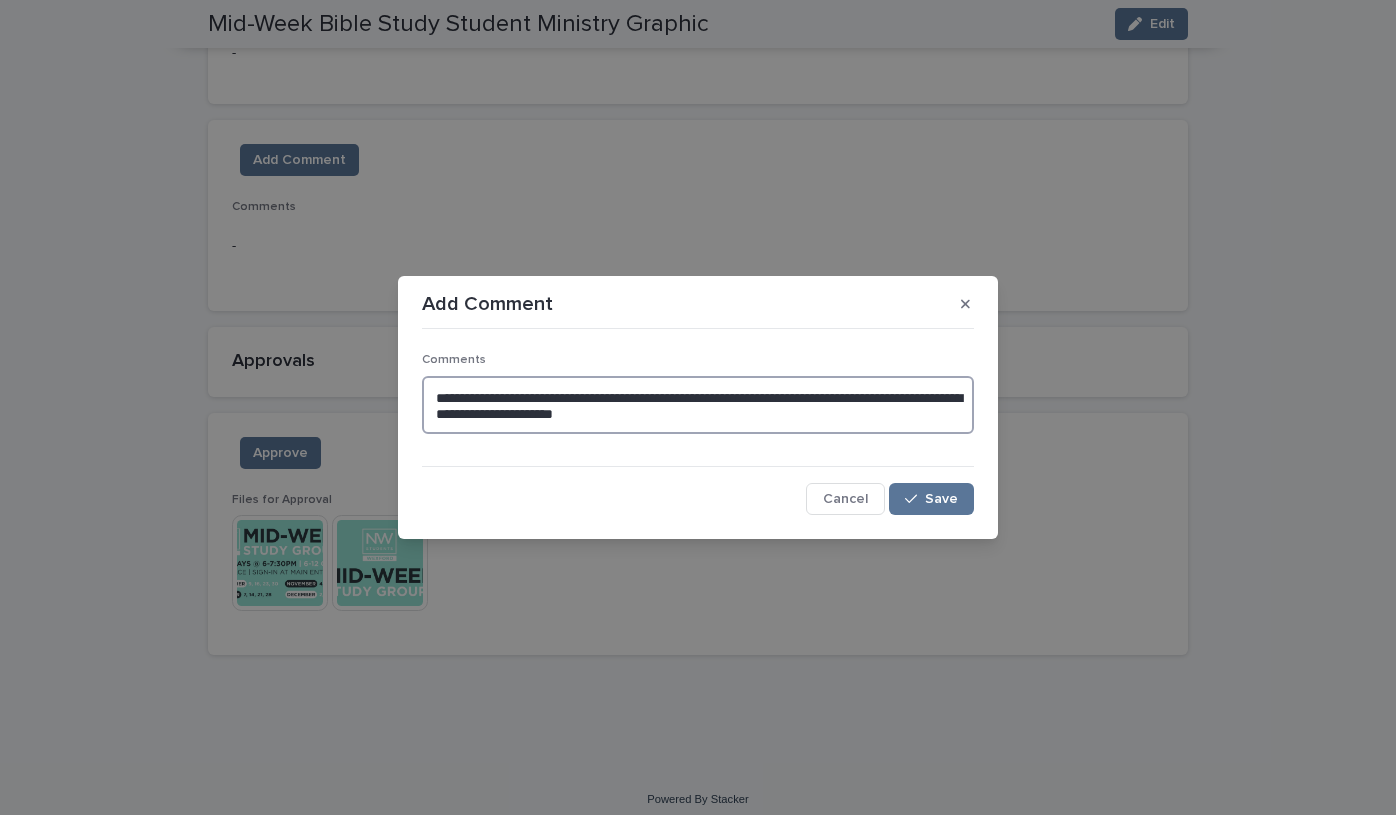 click on "**********" at bounding box center (698, 405) 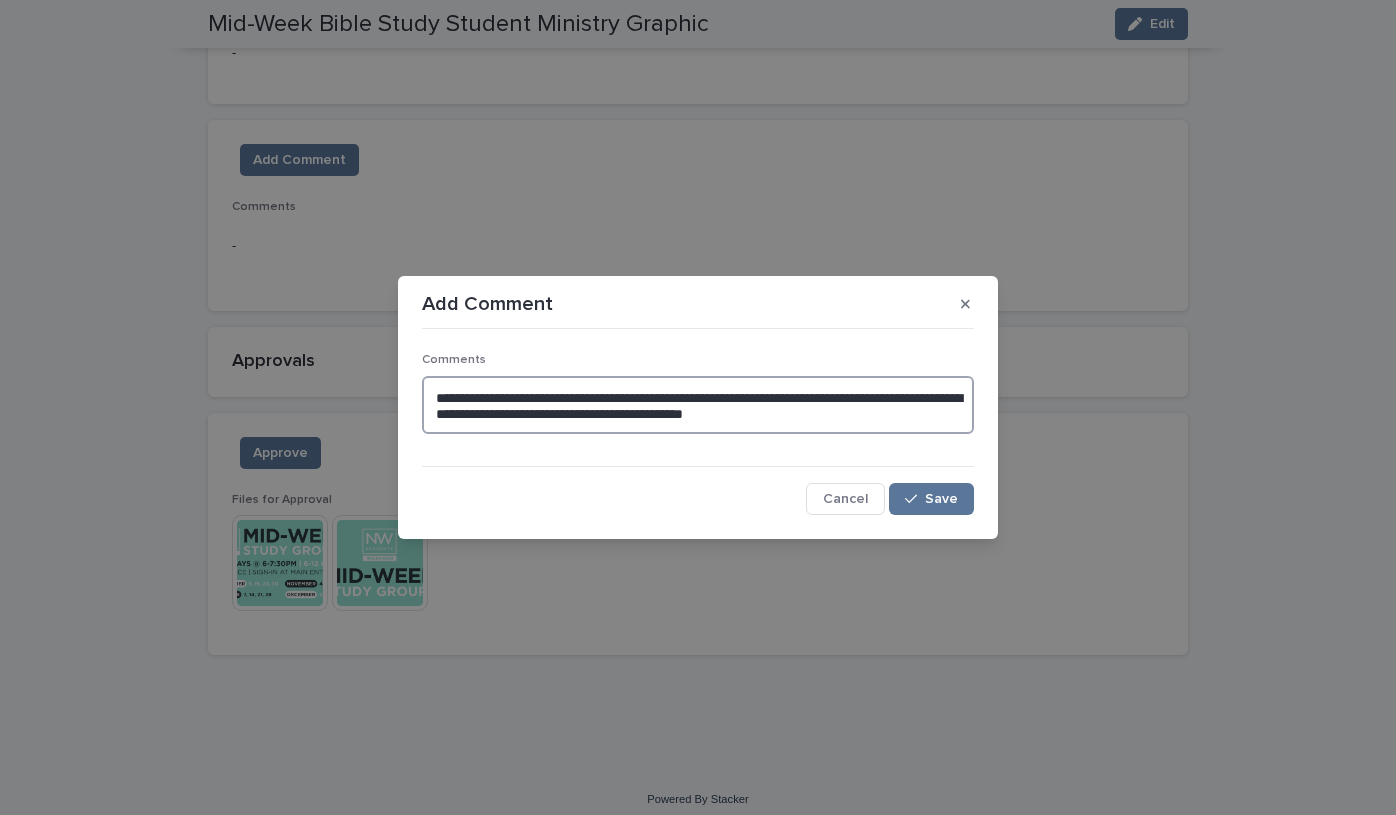 click on "**********" at bounding box center (698, 405) 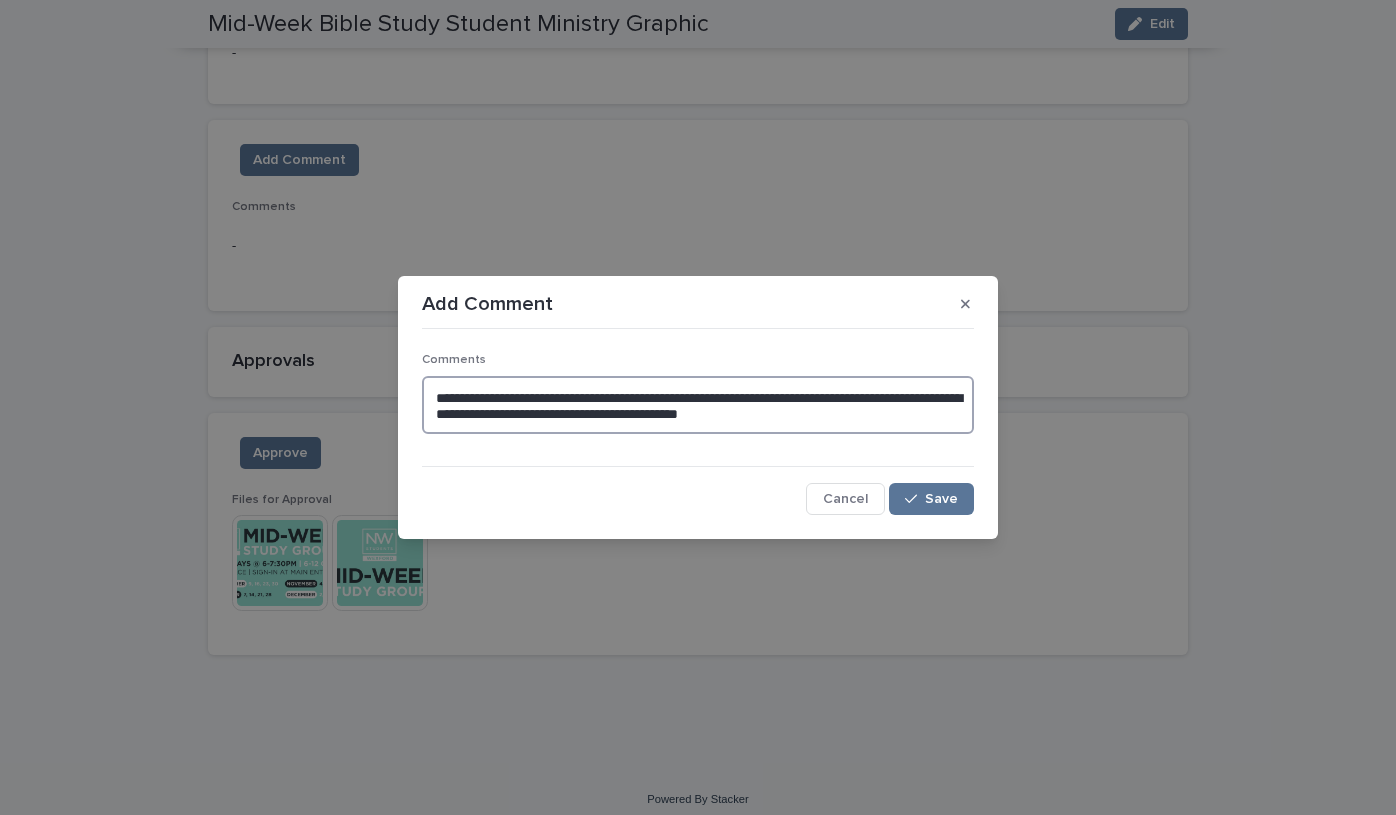 click on "**********" at bounding box center [698, 405] 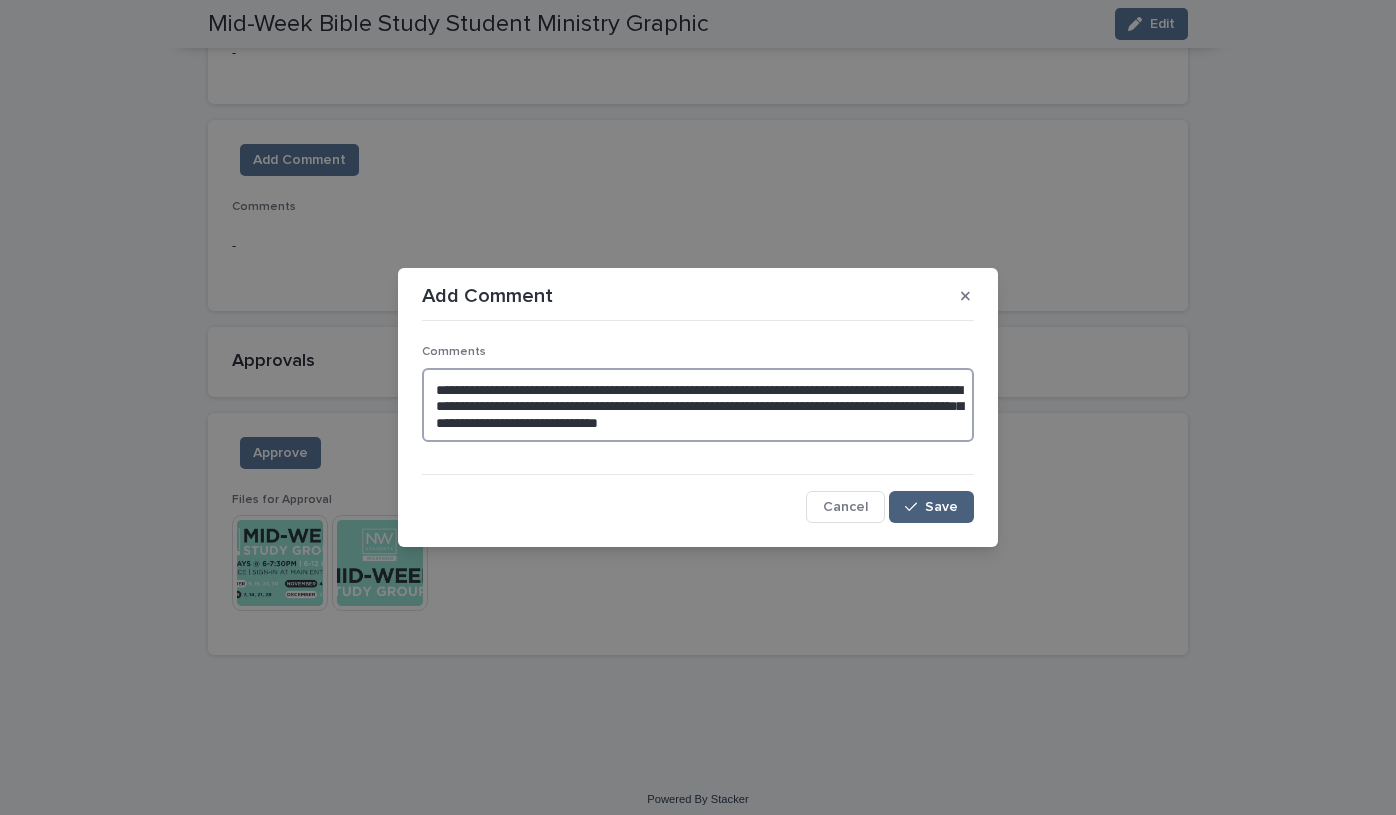 type on "**********" 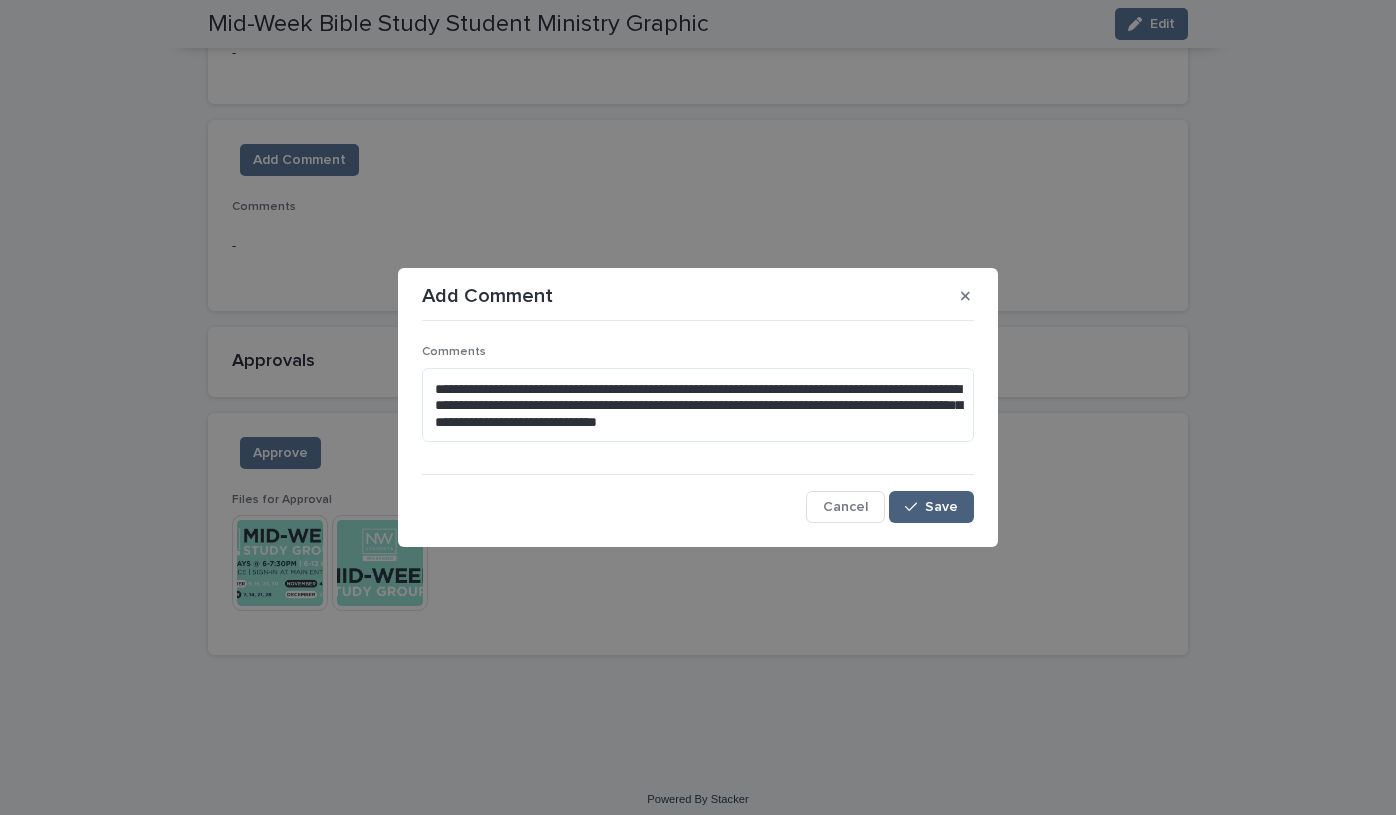 click on "Save" at bounding box center (941, 507) 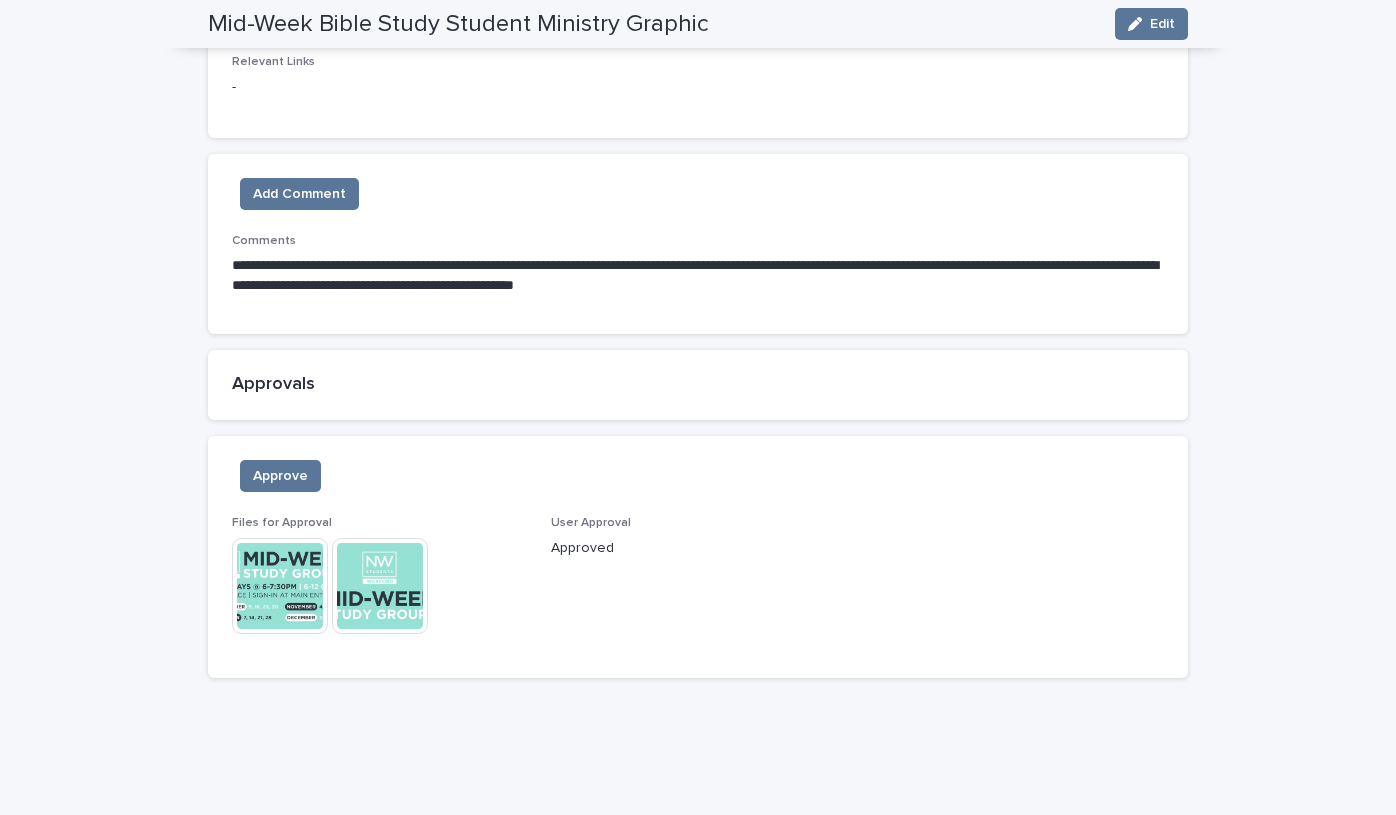 scroll, scrollTop: 1263, scrollLeft: 0, axis: vertical 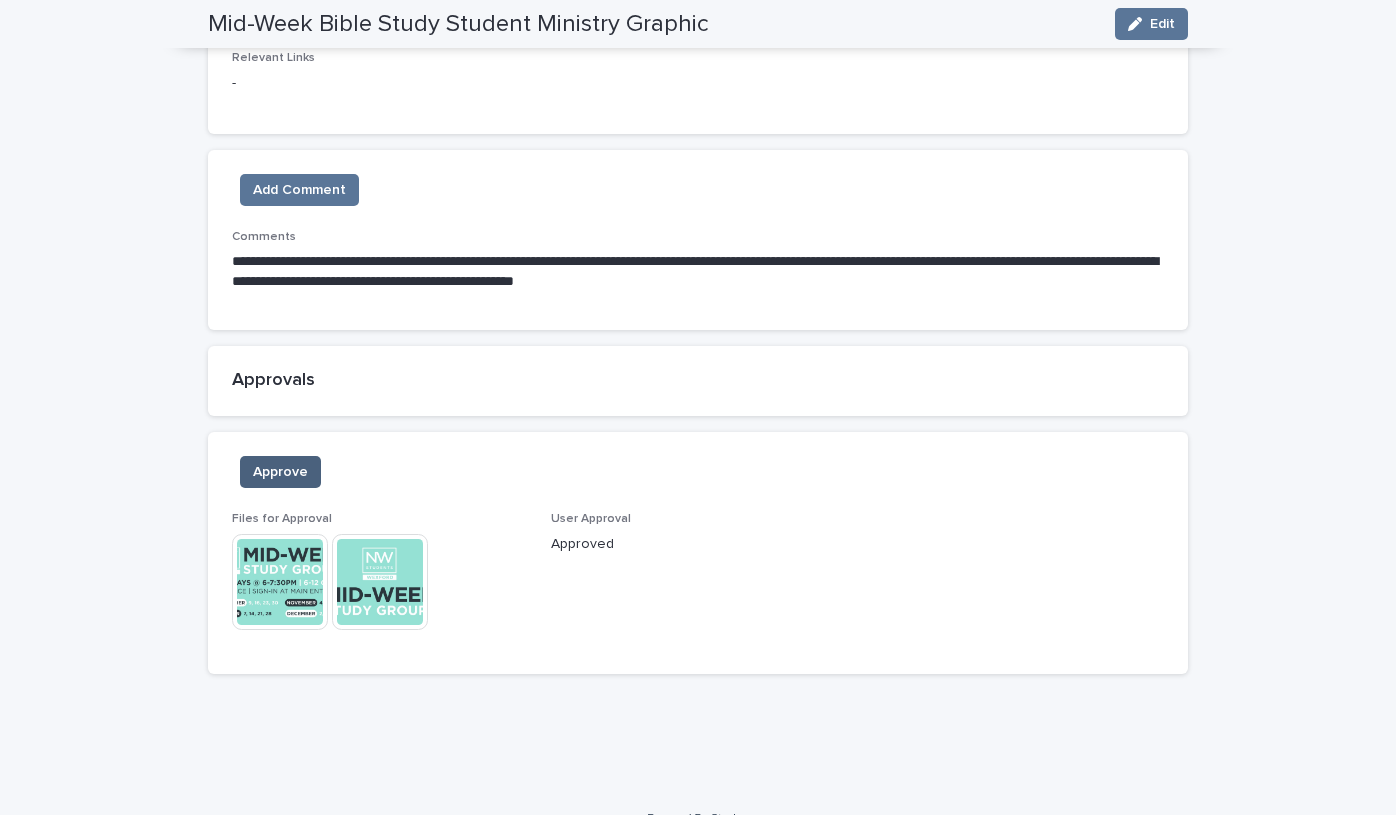 click on "Approve" at bounding box center [280, 472] 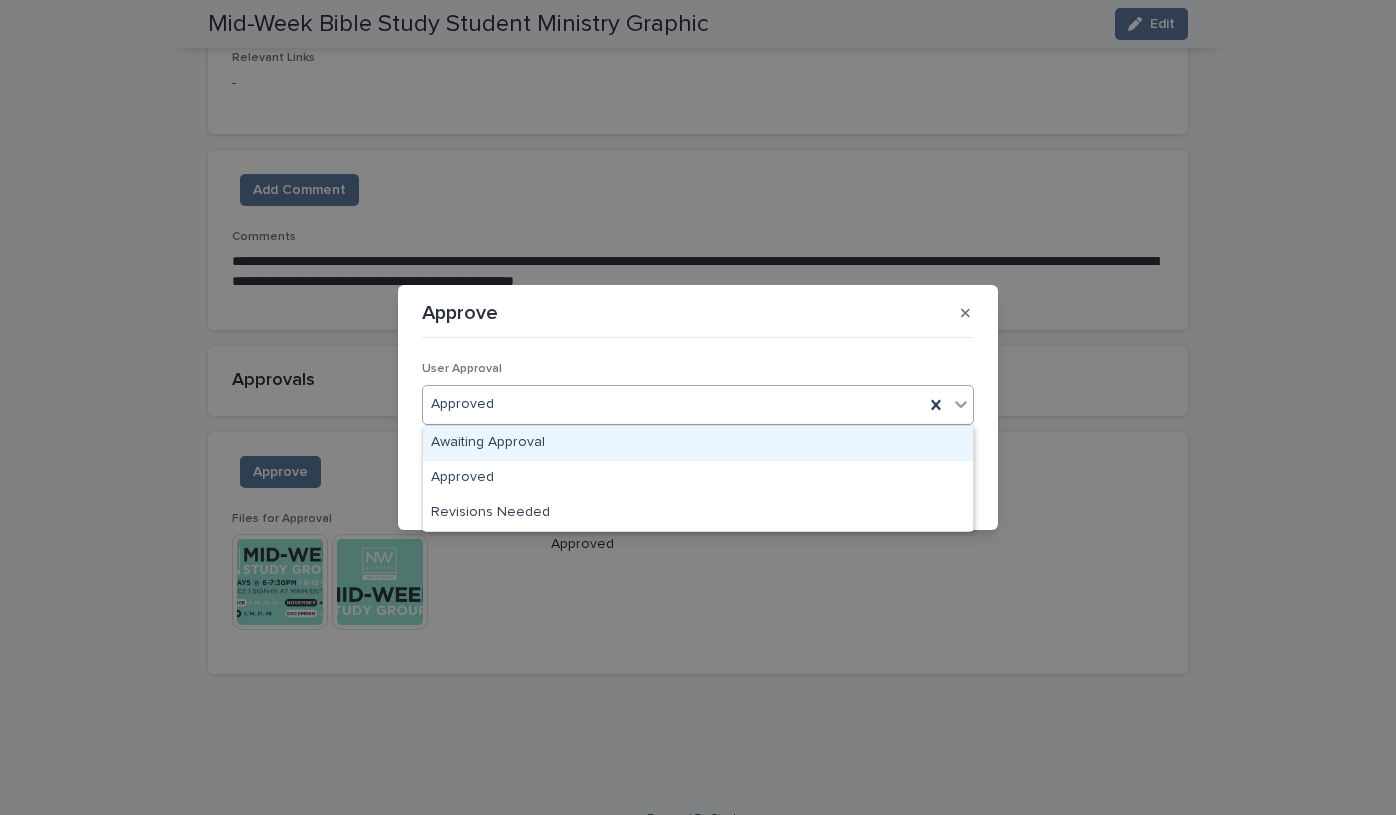 click on "Approved" at bounding box center [673, 404] 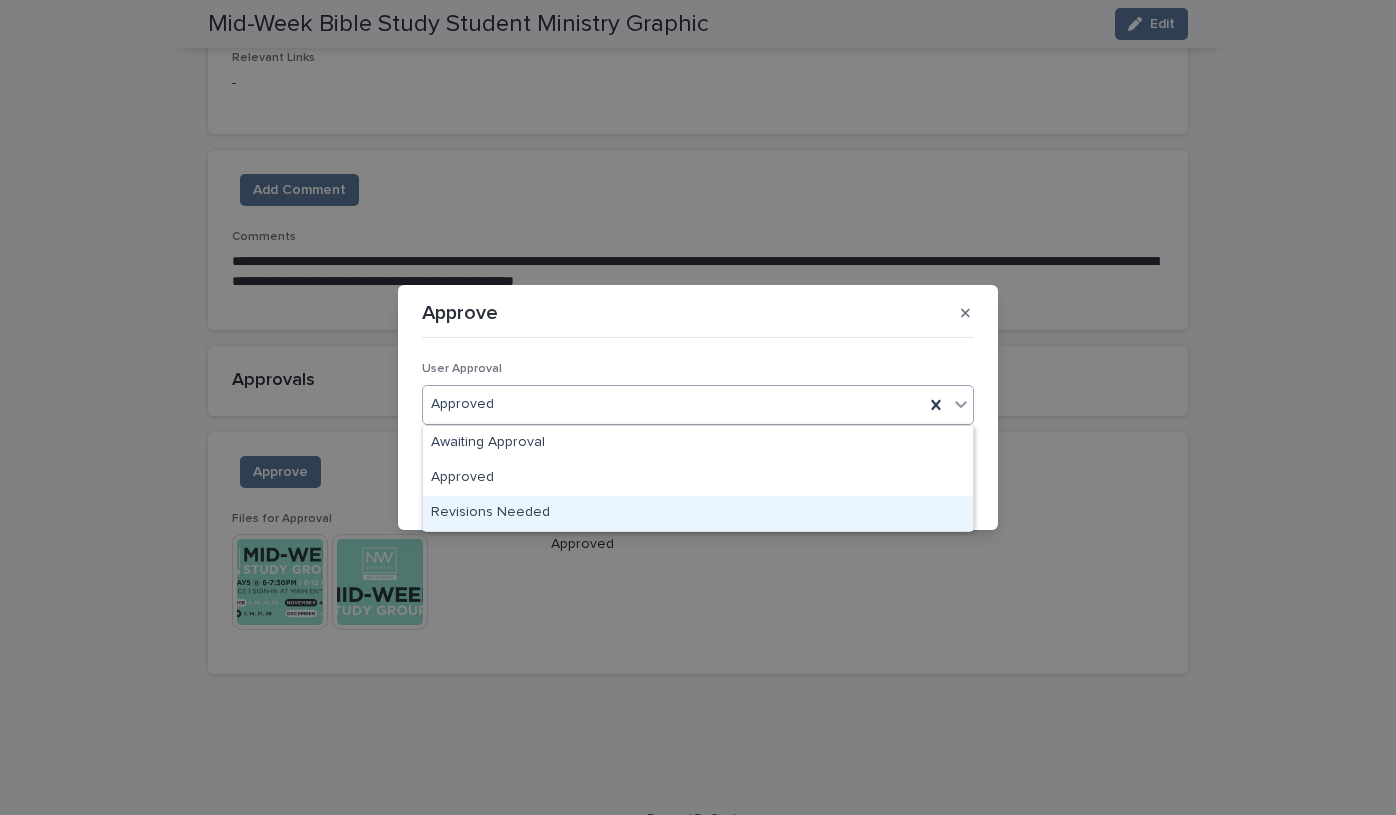 click on "Revisions Needed" at bounding box center [698, 513] 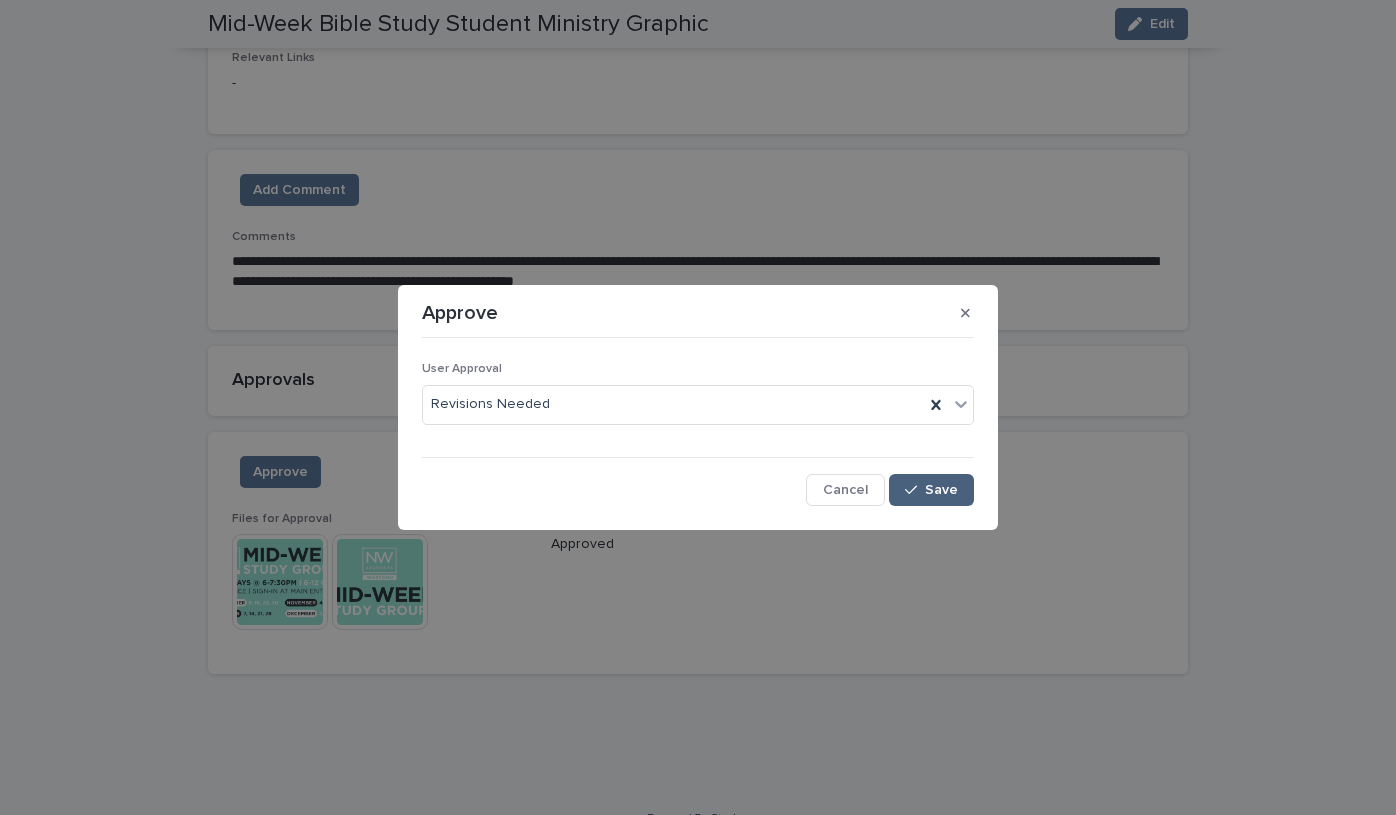 click on "Save" at bounding box center (931, 490) 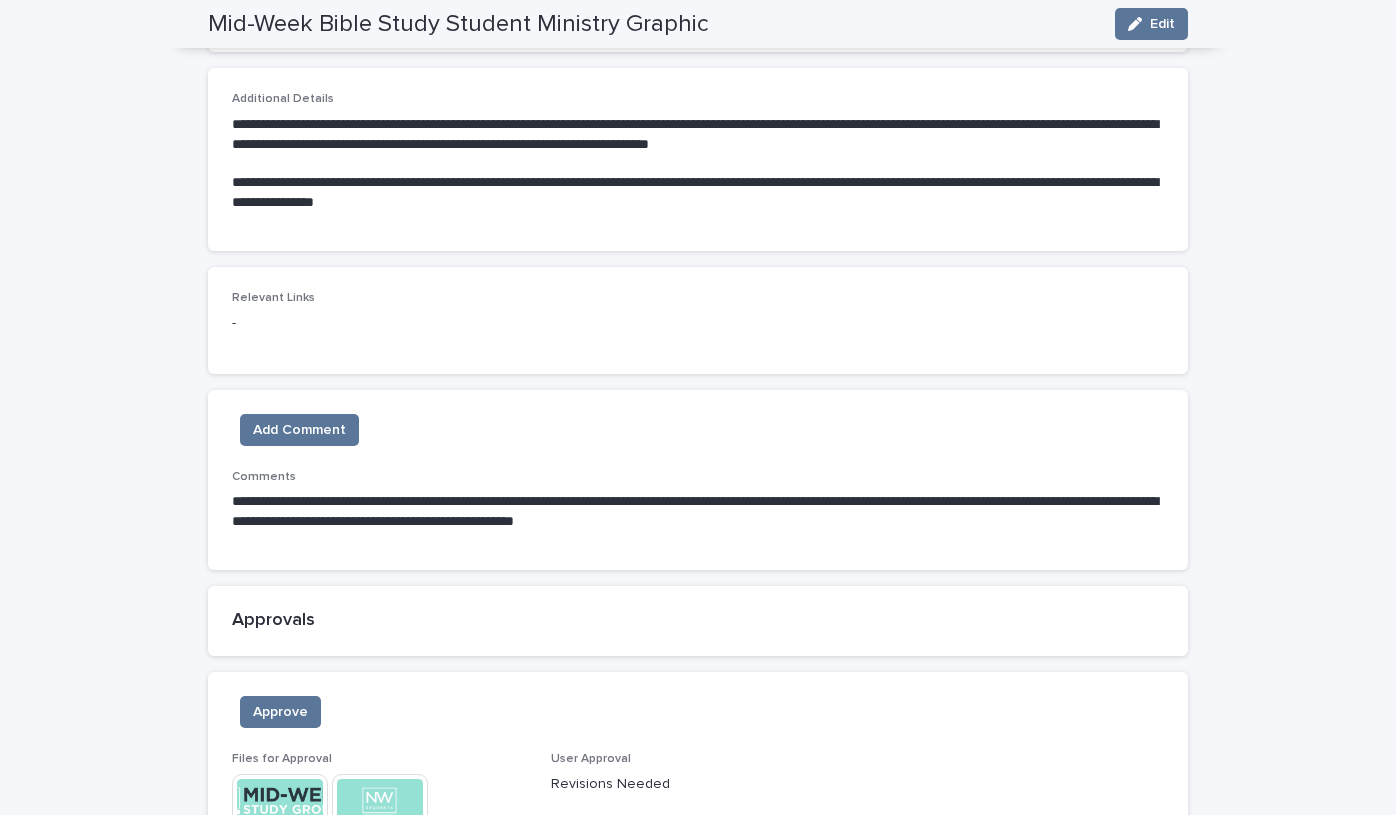 scroll, scrollTop: 1028, scrollLeft: 0, axis: vertical 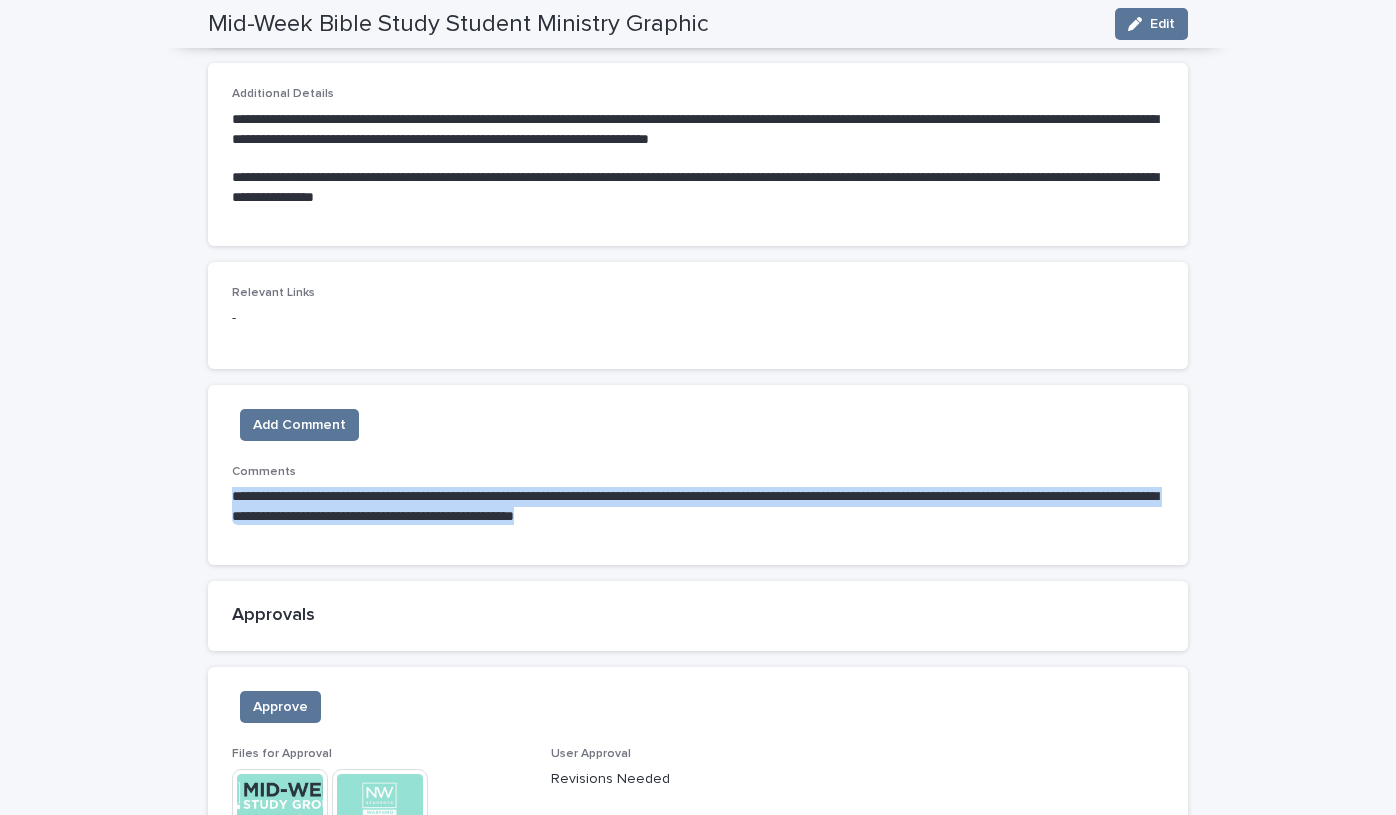 drag, startPoint x: 835, startPoint y: 503, endPoint x: 167, endPoint y: 469, distance: 668.8647 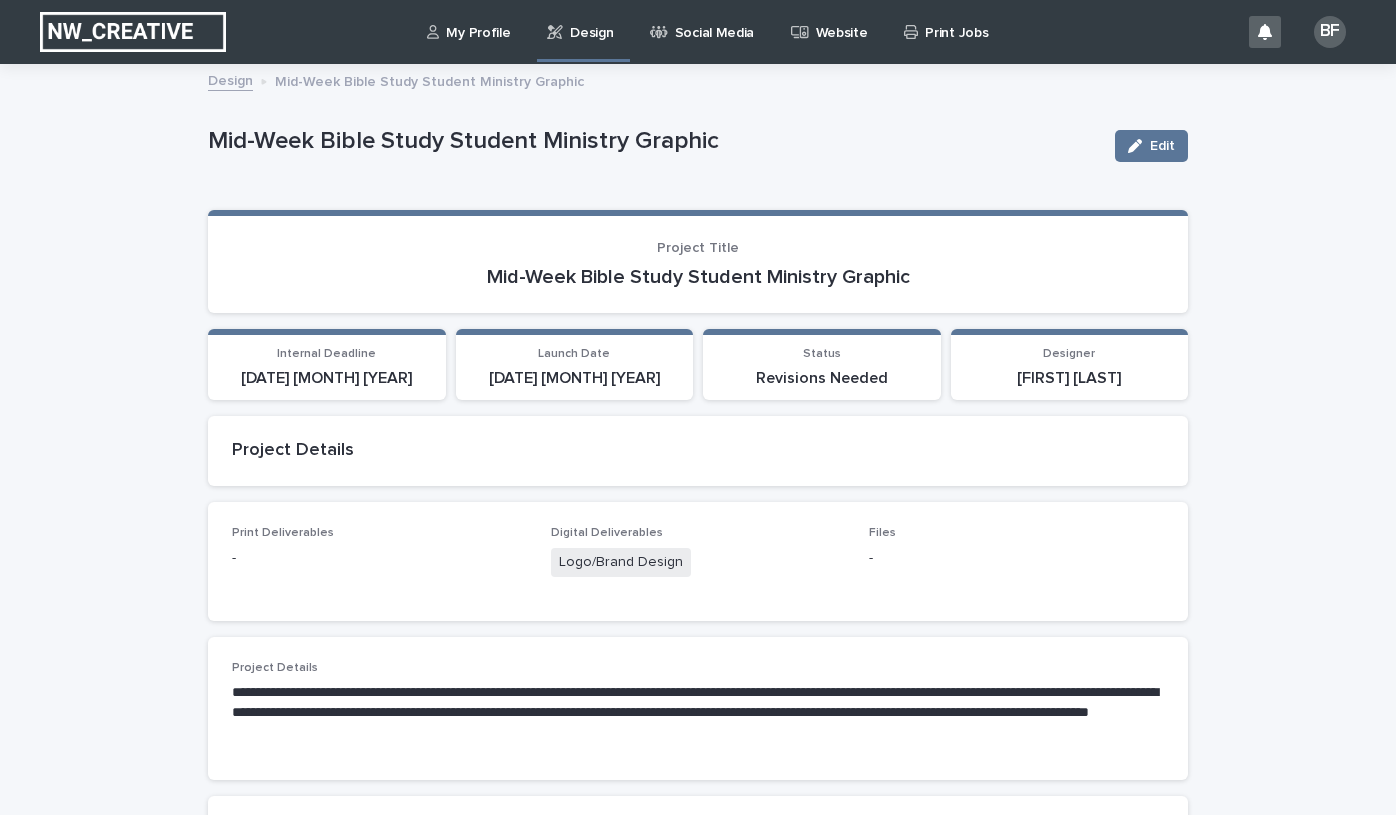 scroll, scrollTop: 0, scrollLeft: 0, axis: both 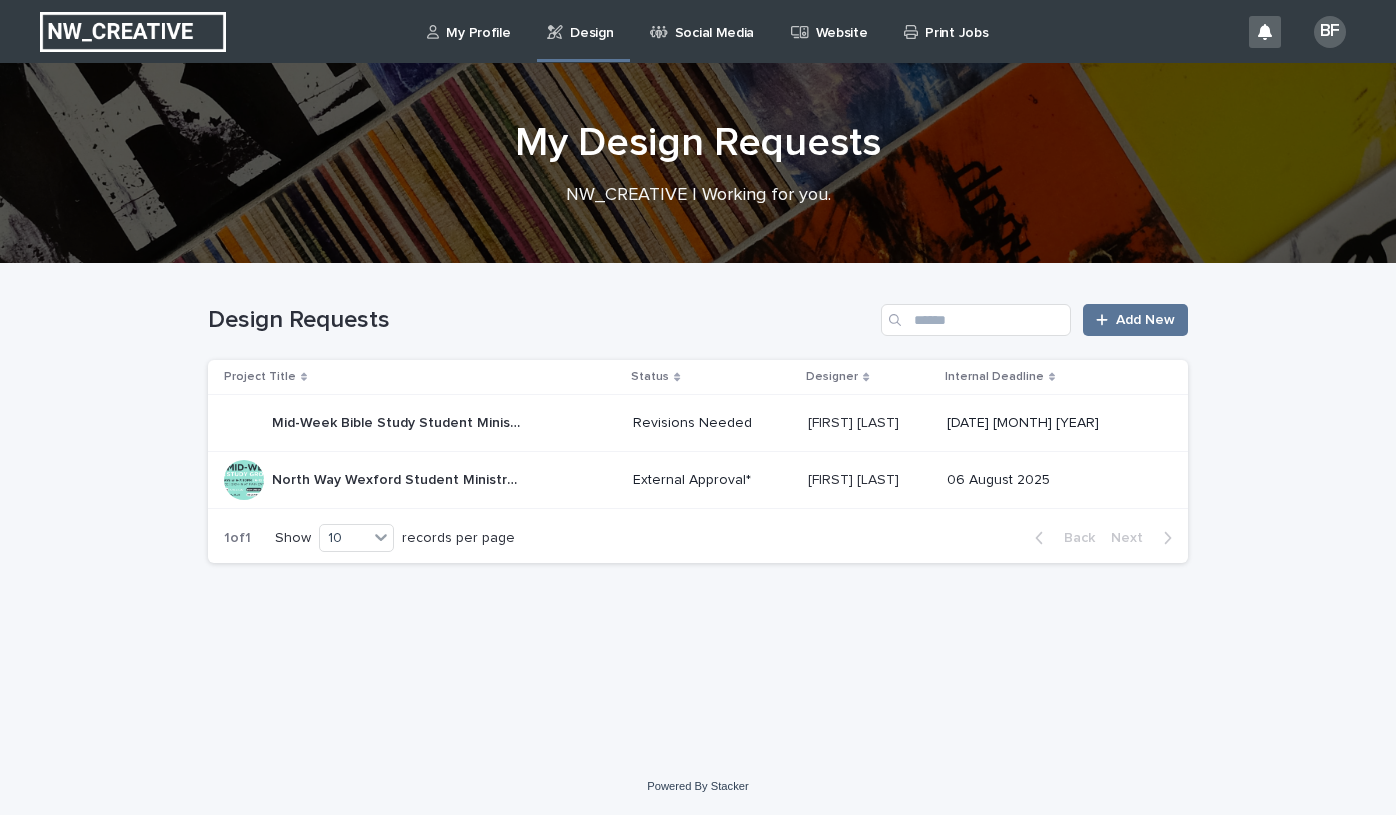 click on "North Way Wexford Student Ministry Fall Calendar" at bounding box center (399, 478) 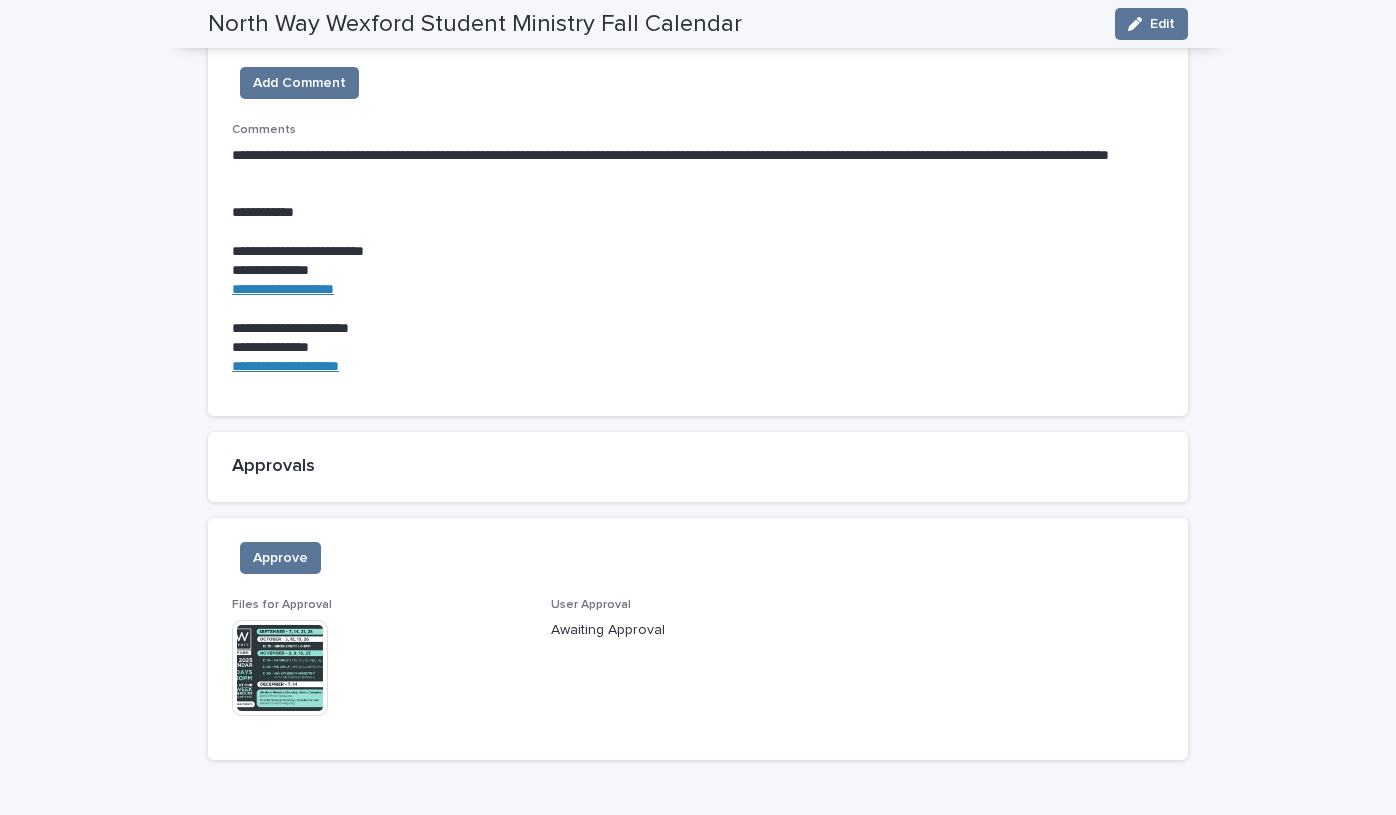 scroll, scrollTop: 1613, scrollLeft: 0, axis: vertical 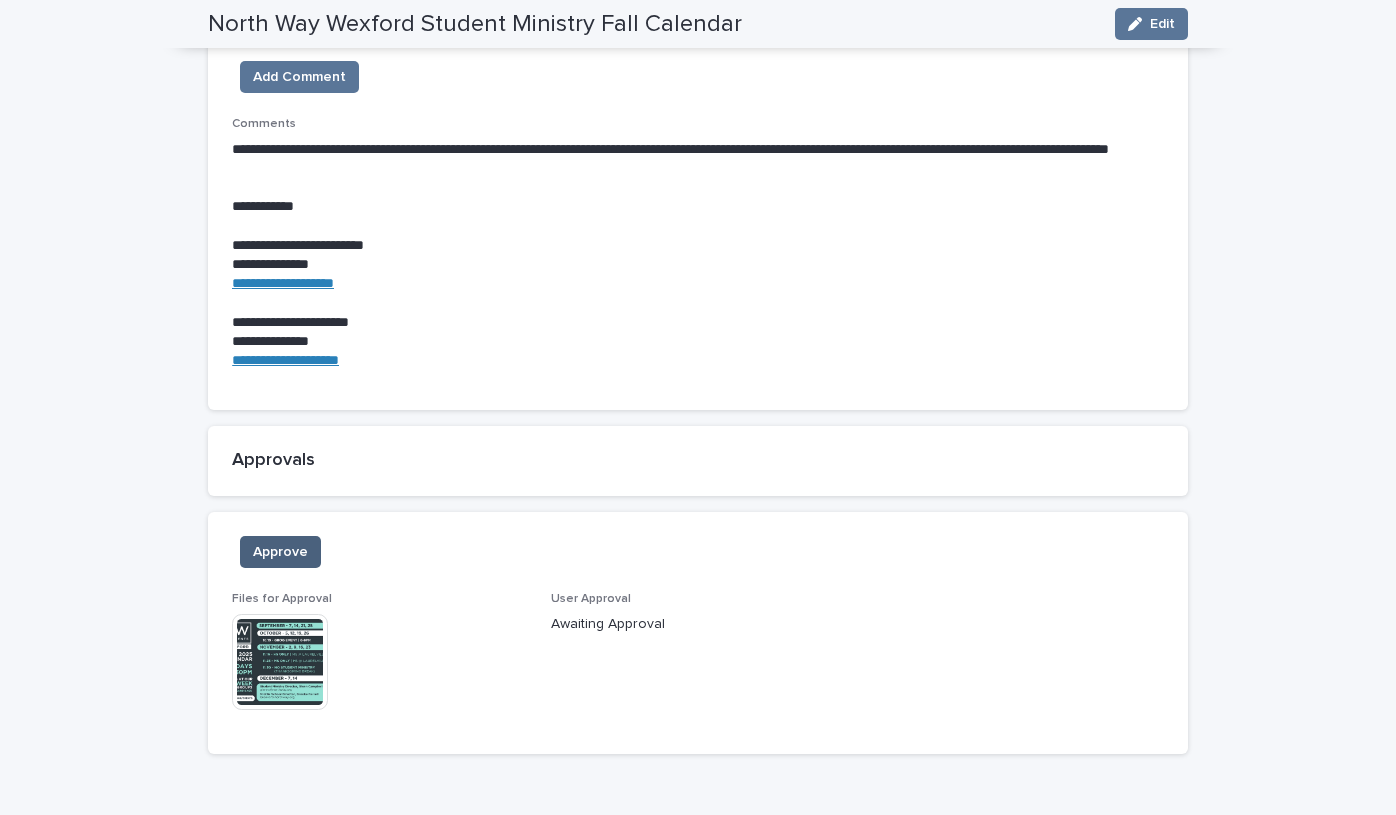 click on "Approve" at bounding box center (280, 552) 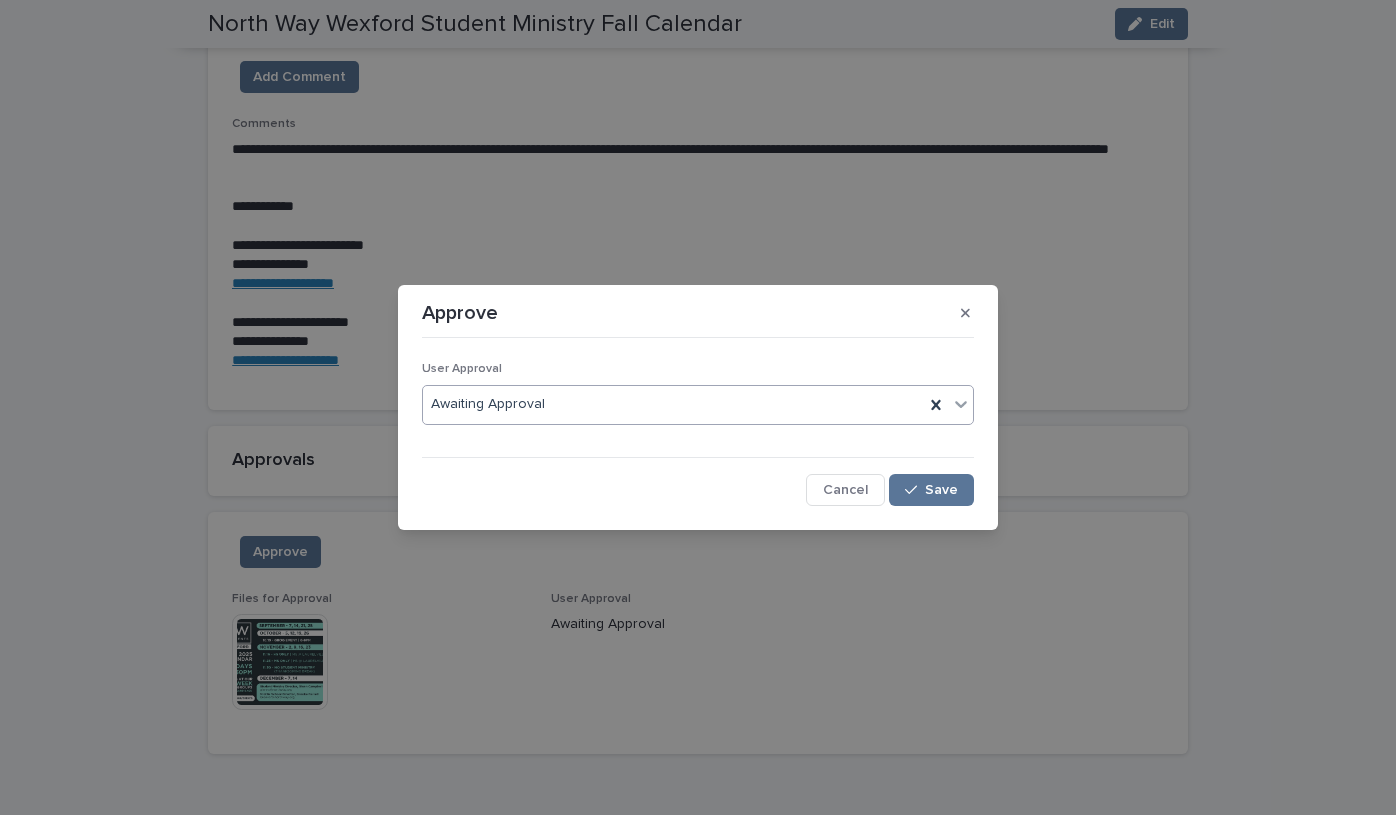 click on "Awaiting Approval" at bounding box center (673, 404) 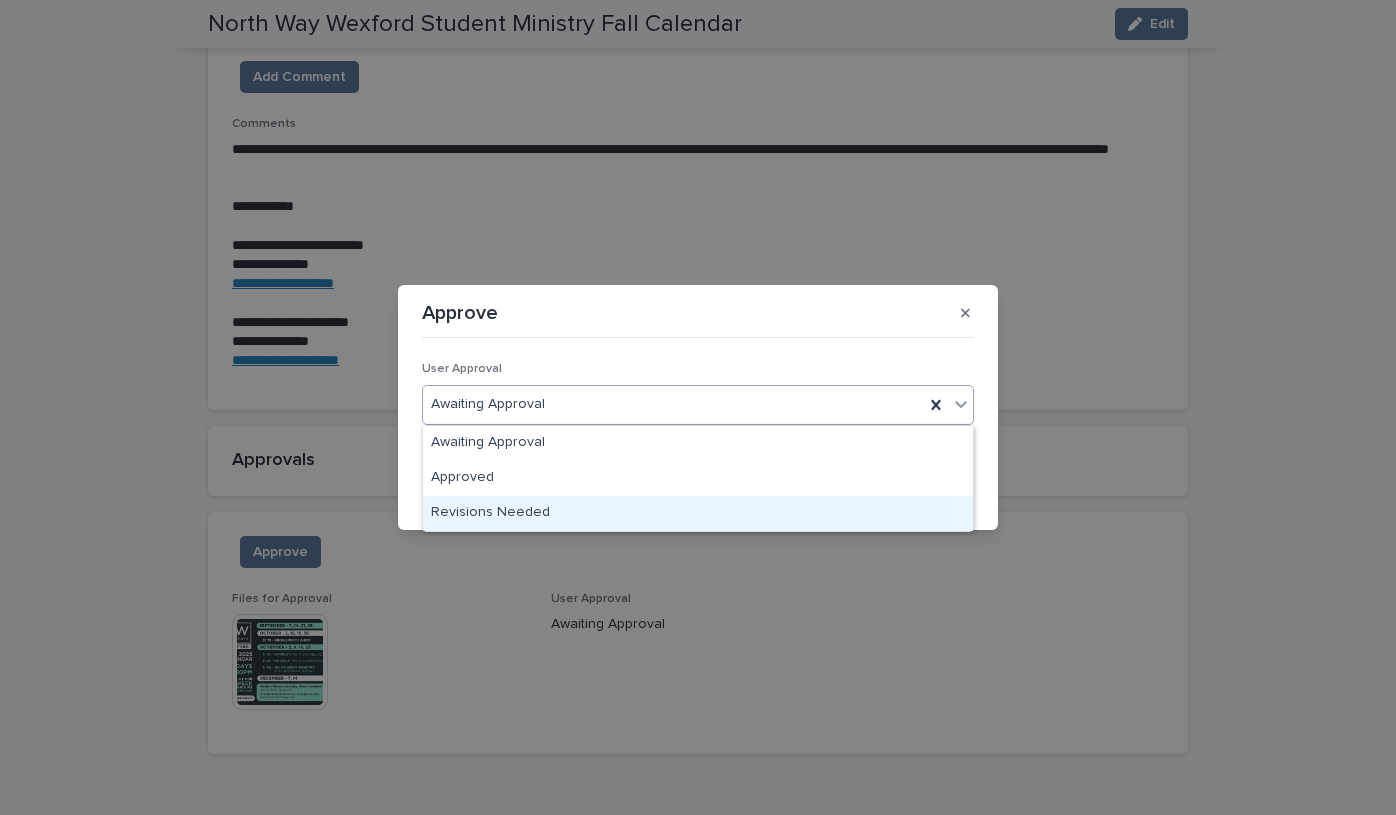click on "Revisions Needed" at bounding box center (698, 513) 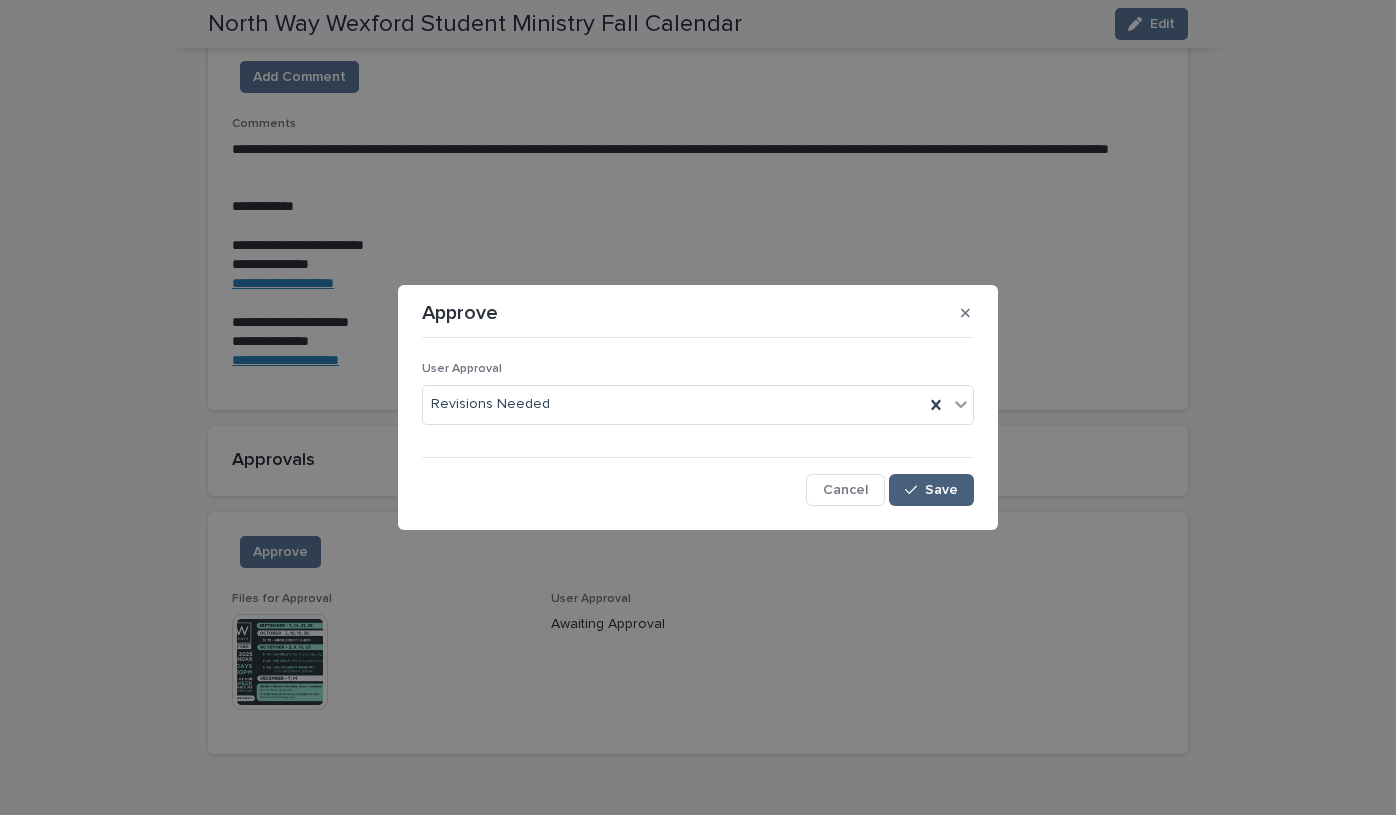 click on "Save" at bounding box center [941, 490] 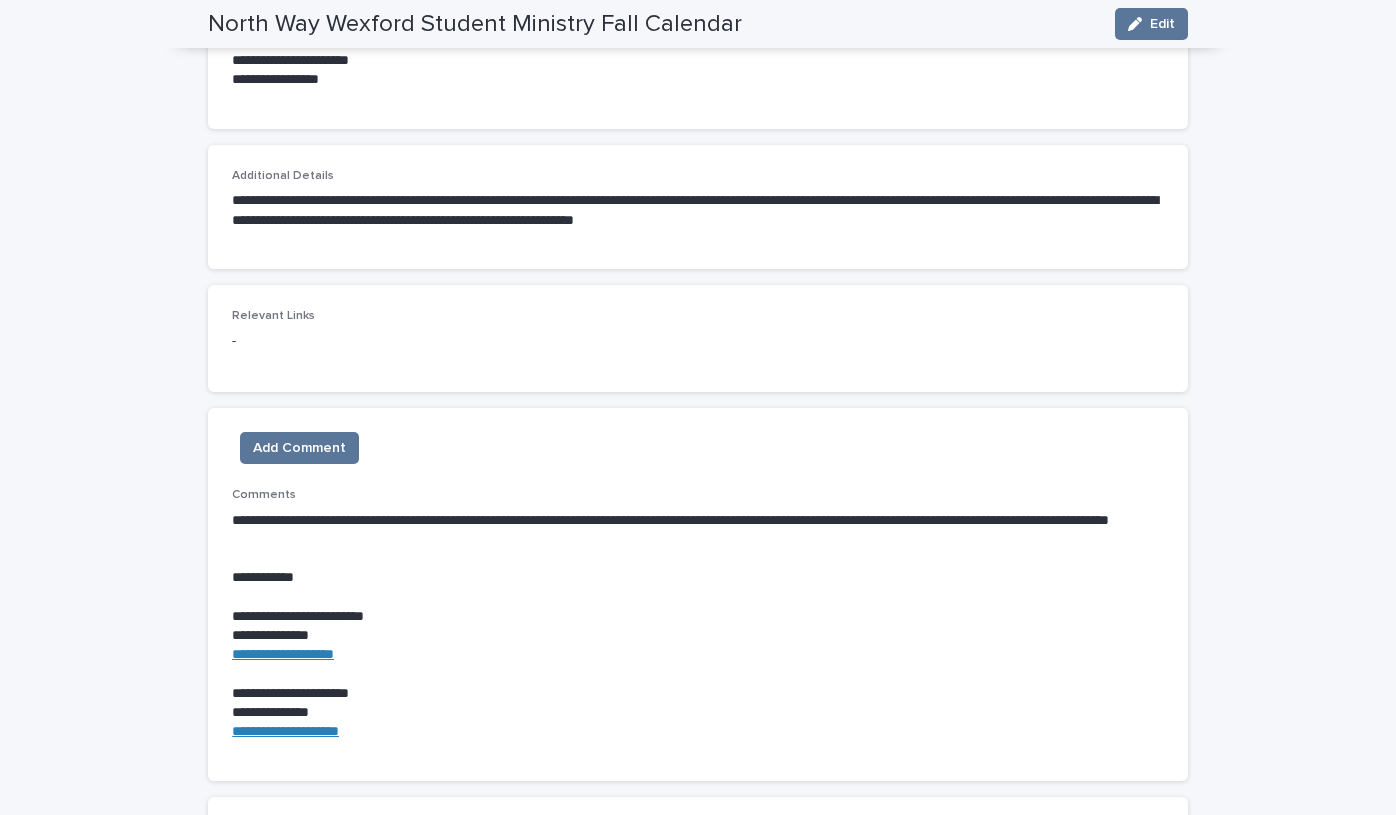 scroll, scrollTop: 1246, scrollLeft: 0, axis: vertical 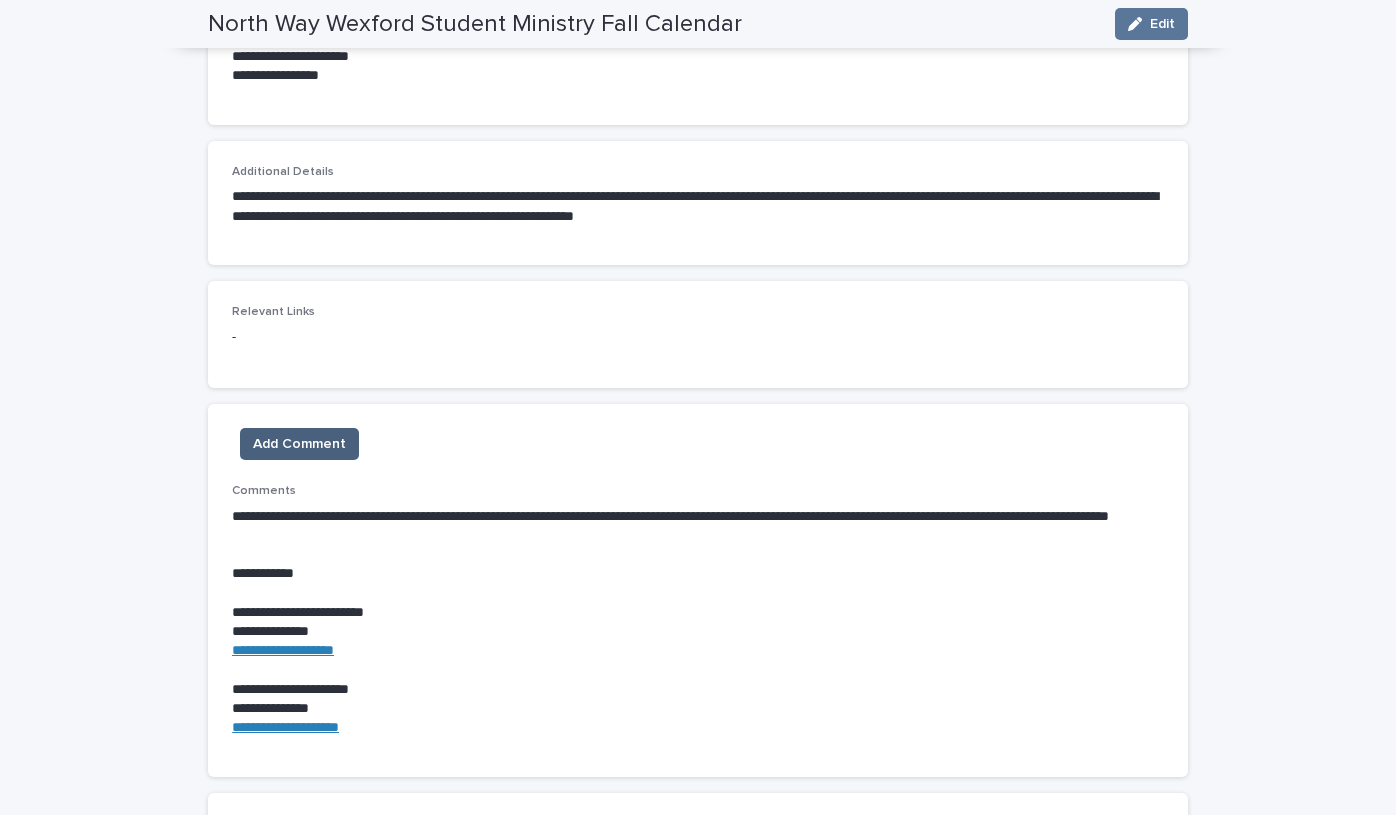 click on "Add Comment" at bounding box center [299, 444] 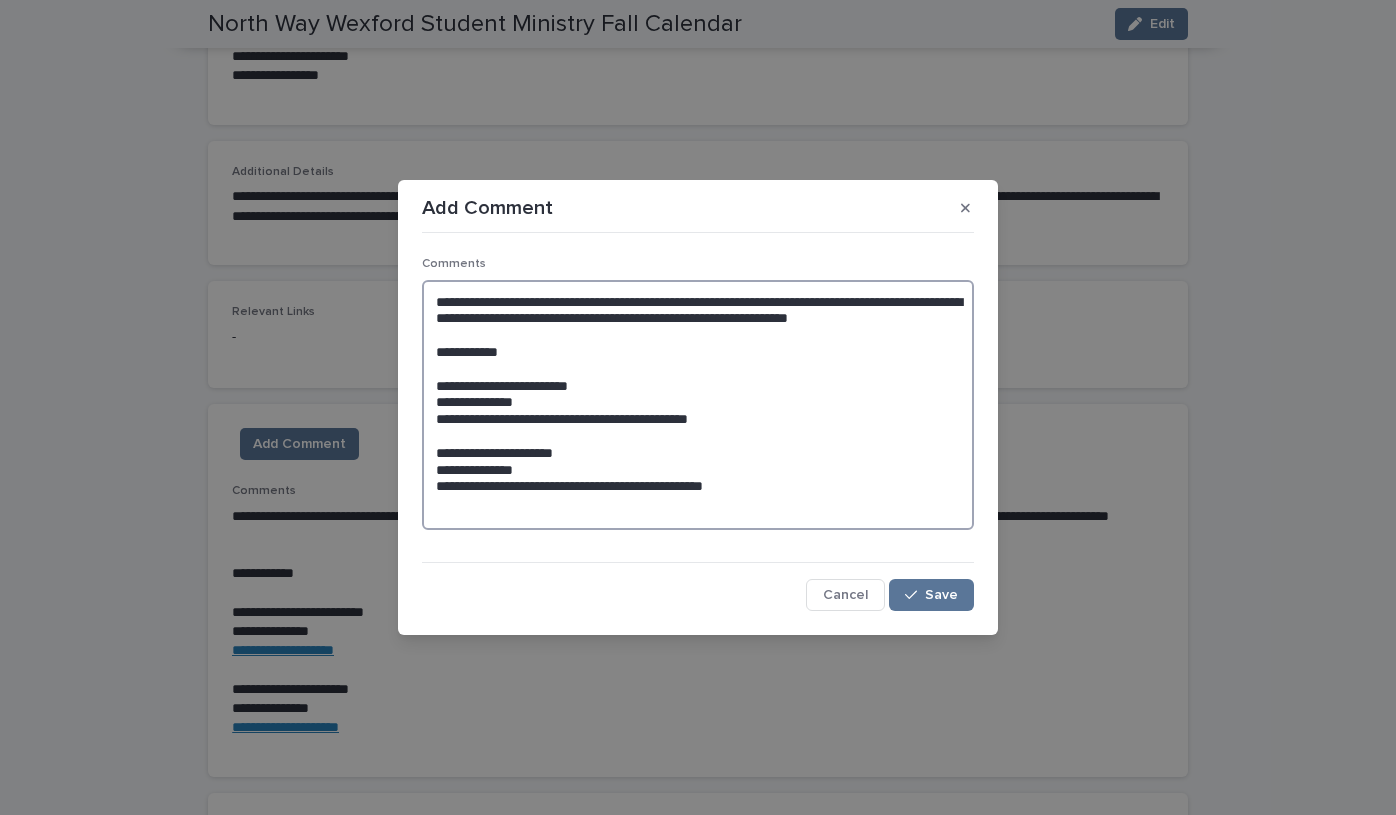click on "**********" at bounding box center (698, 405) 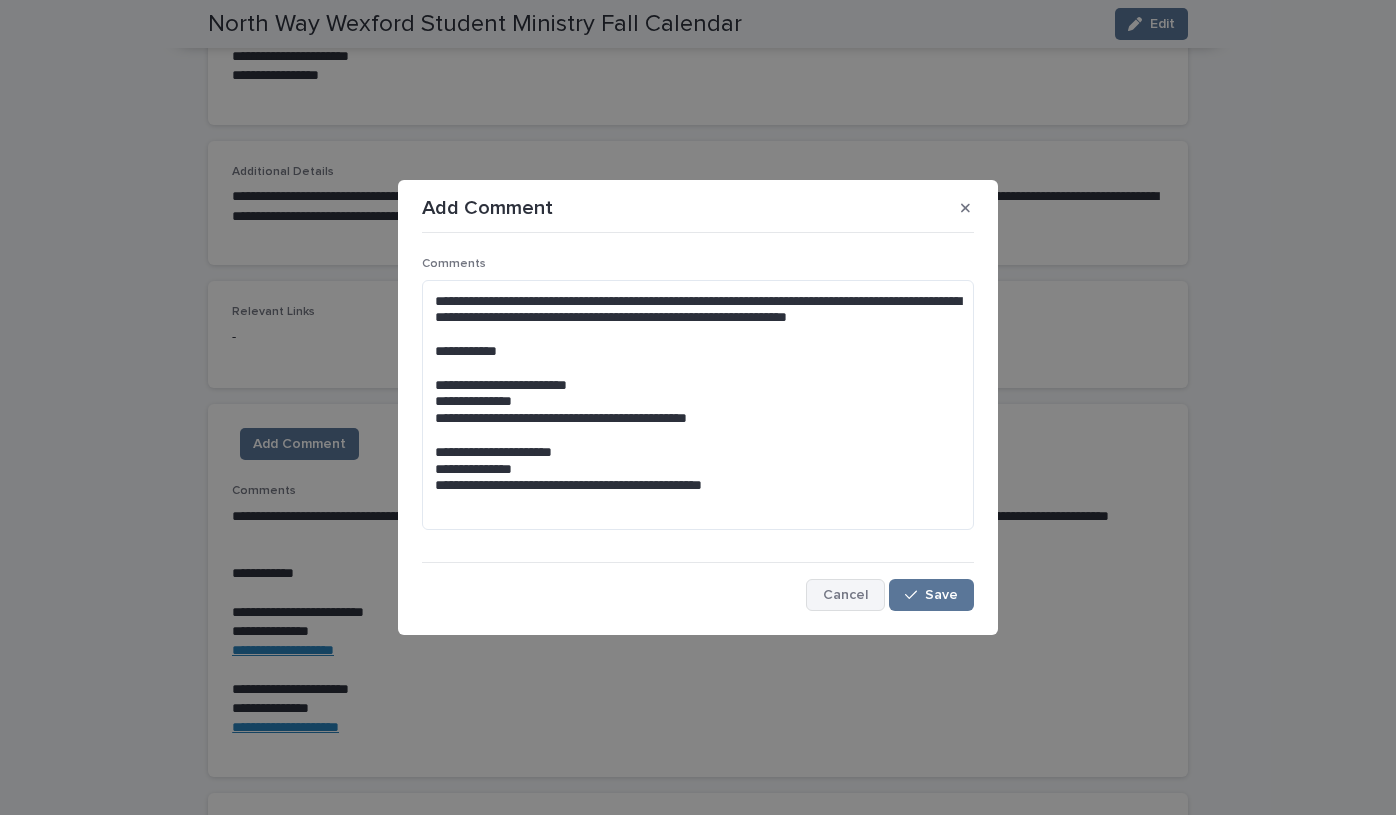click on "Cancel" at bounding box center [845, 595] 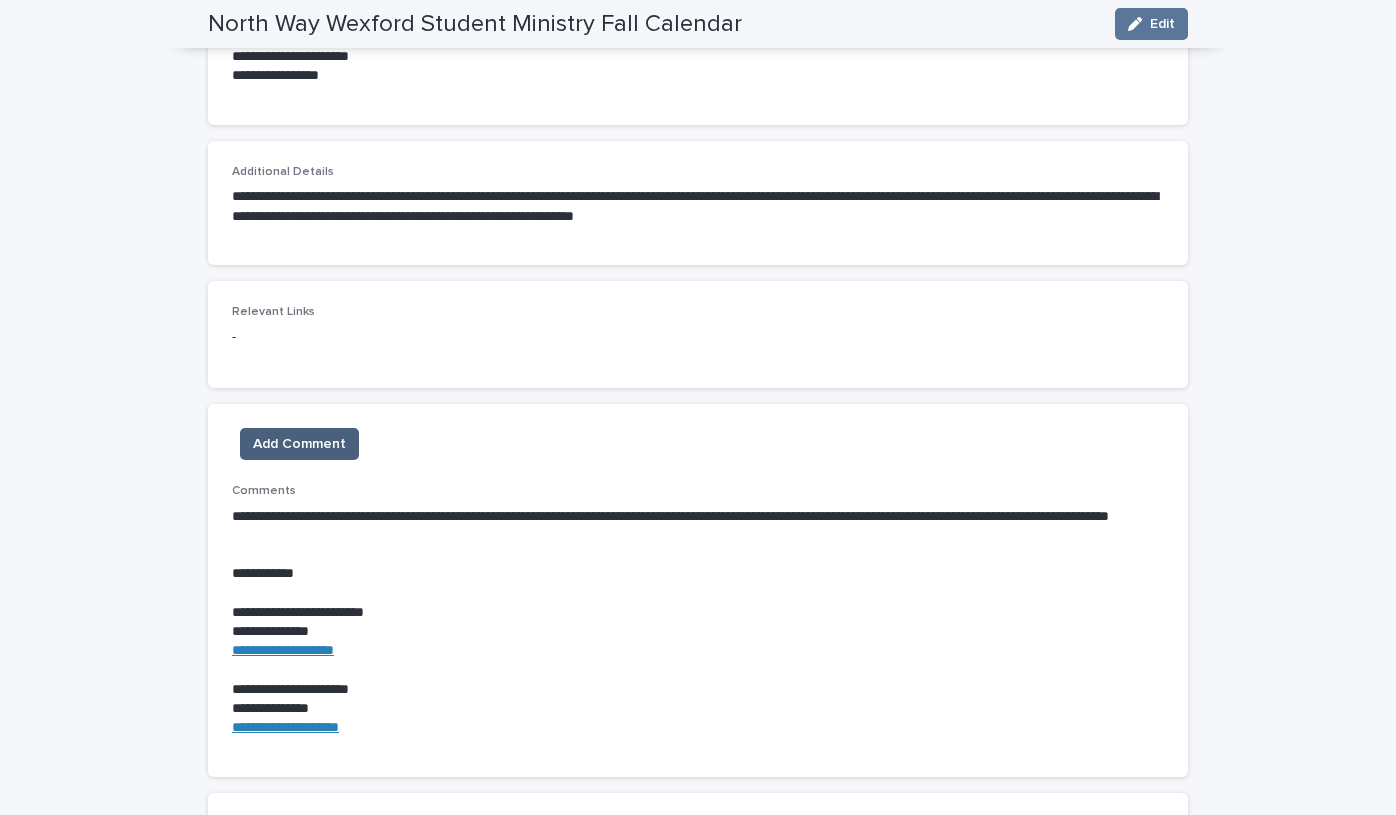 click on "Add Comment" at bounding box center [299, 444] 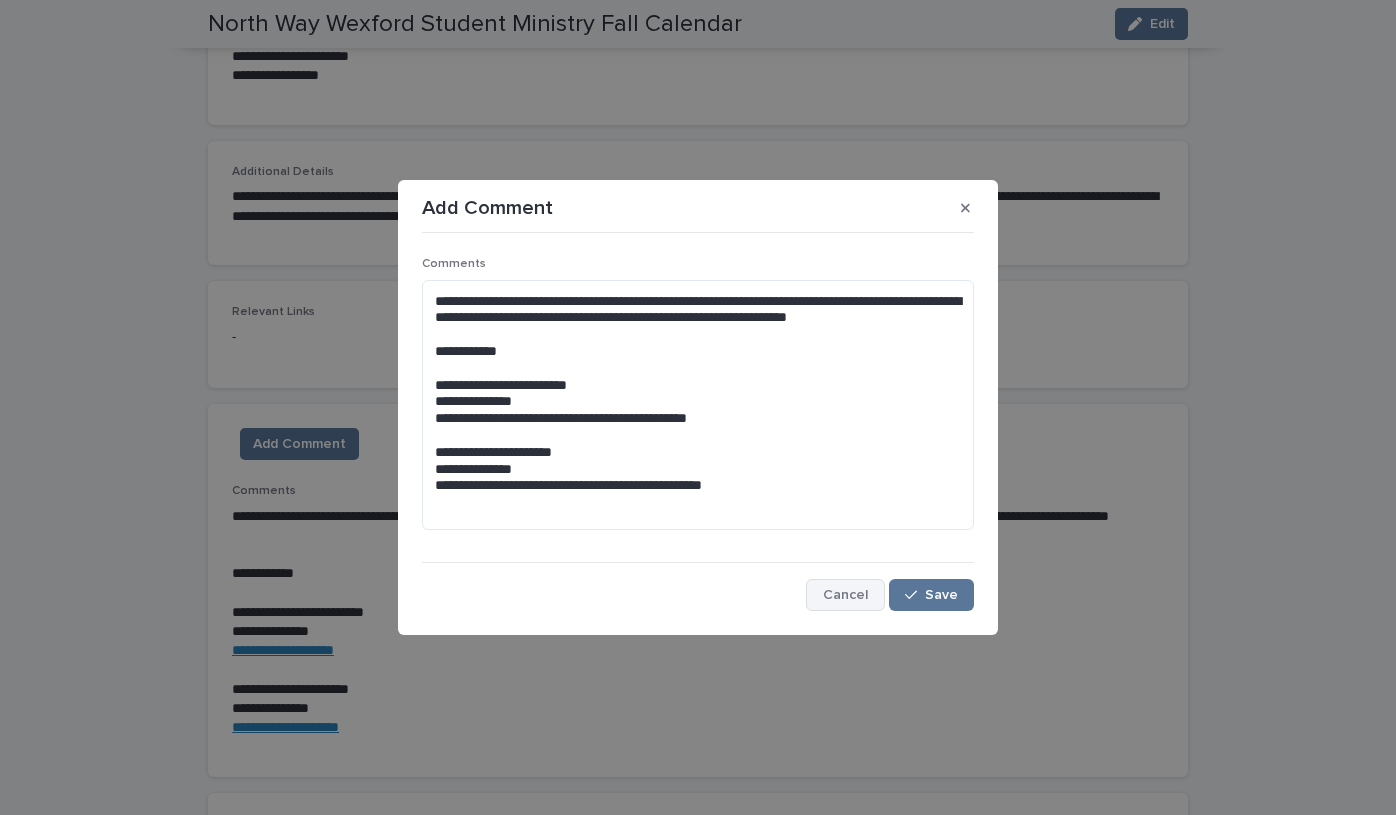 click on "Cancel" at bounding box center (845, 595) 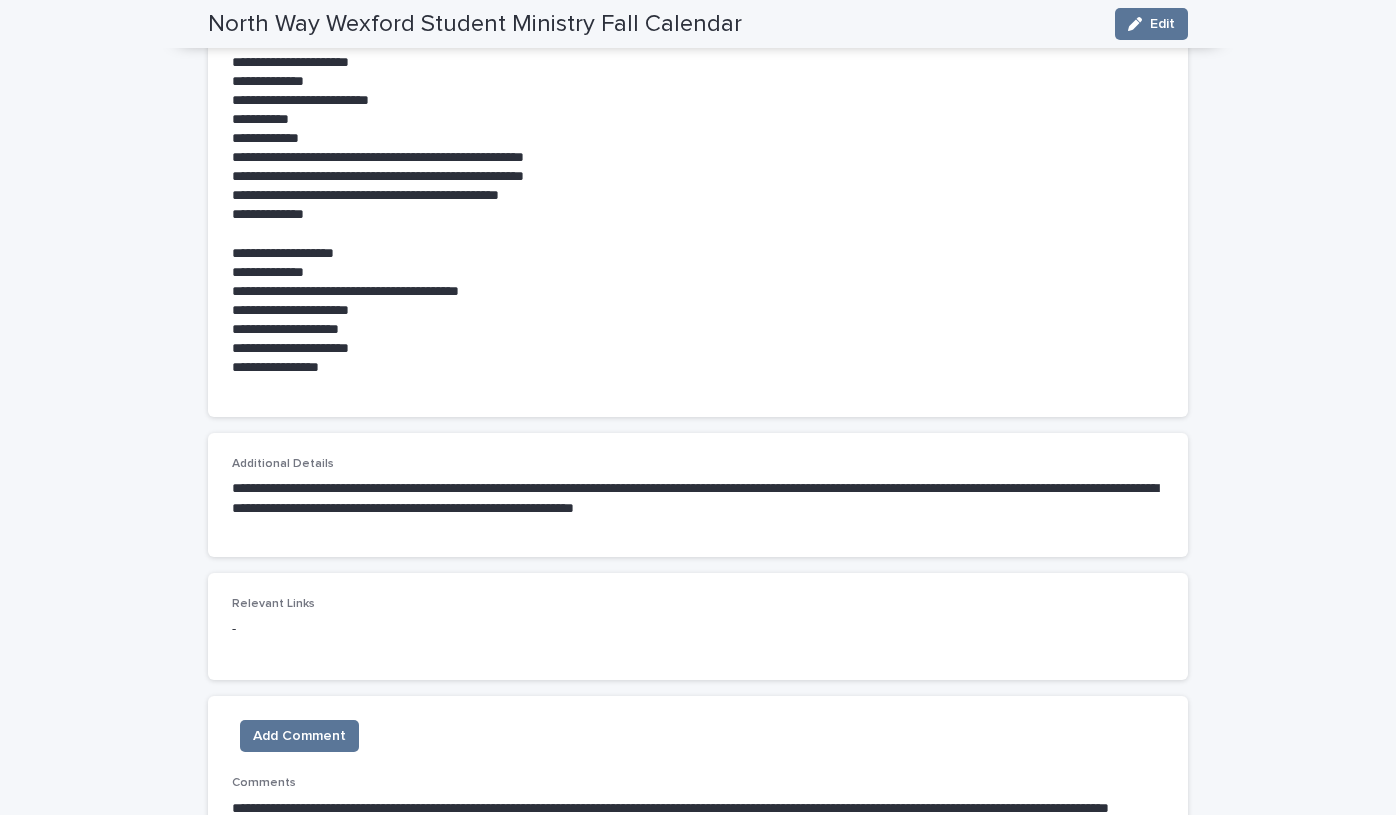 scroll, scrollTop: 955, scrollLeft: 0, axis: vertical 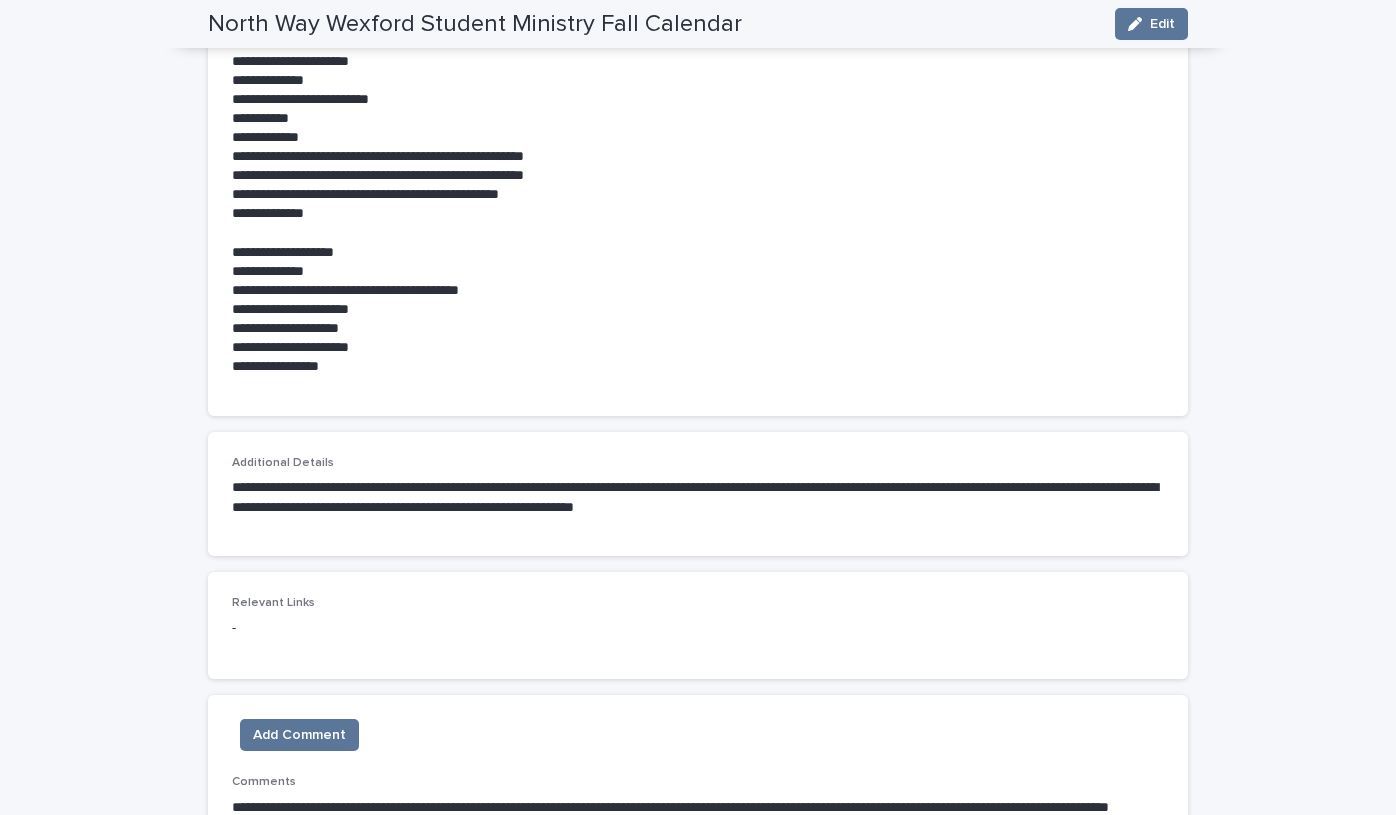 click on "**********" at bounding box center (698, 497) 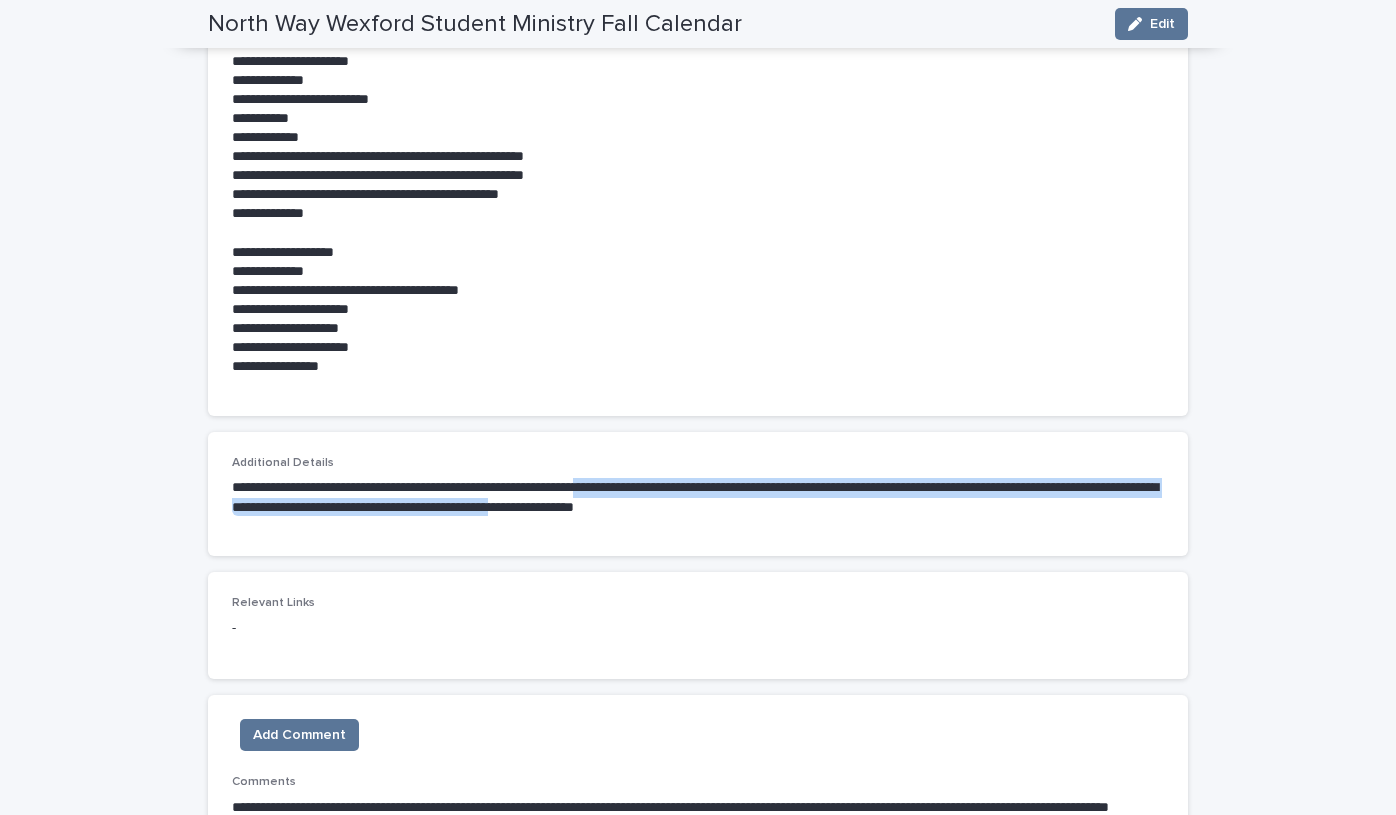drag, startPoint x: 750, startPoint y: 490, endPoint x: 649, endPoint y: 480, distance: 101.49384 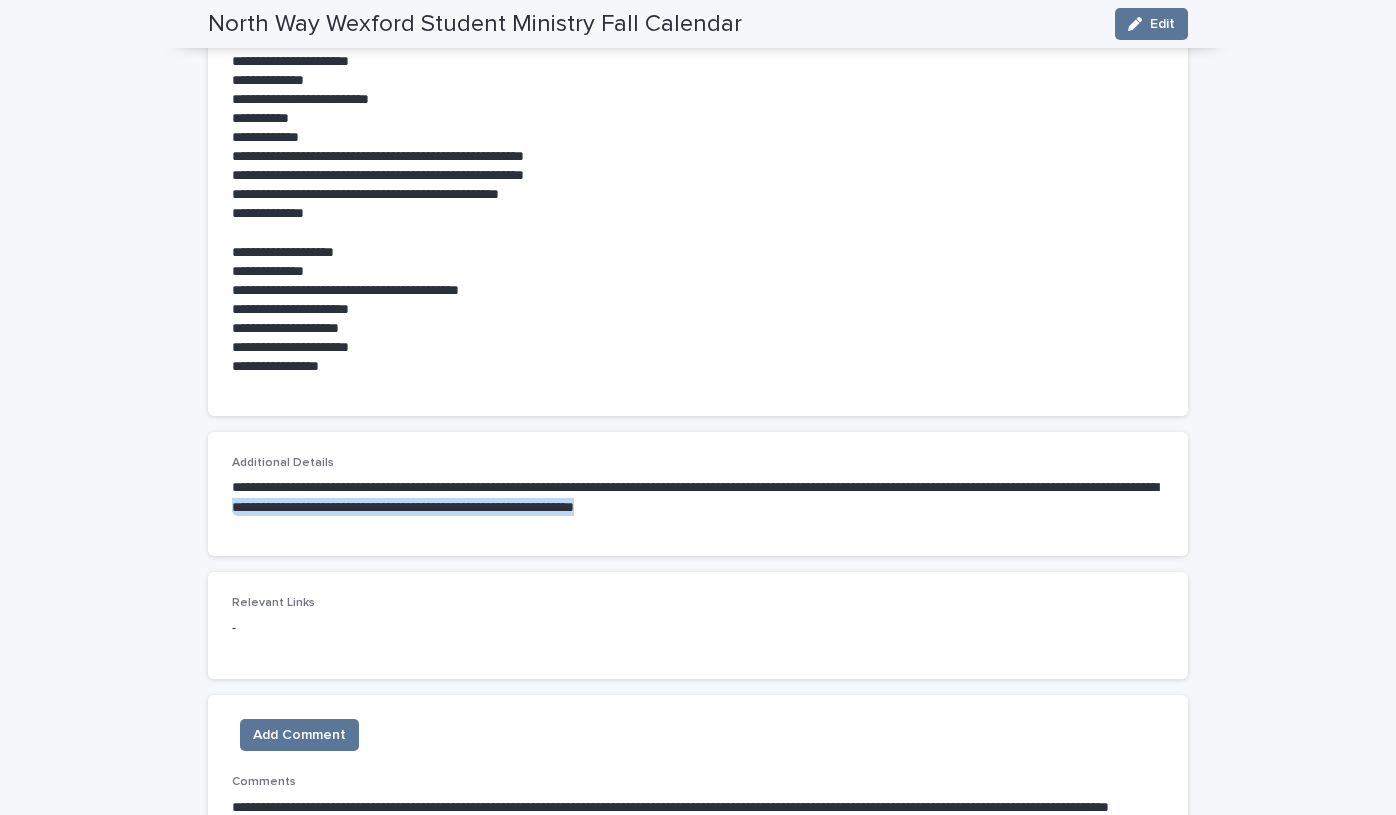 drag, startPoint x: 866, startPoint y: 509, endPoint x: 441, endPoint y: 484, distance: 425.73465 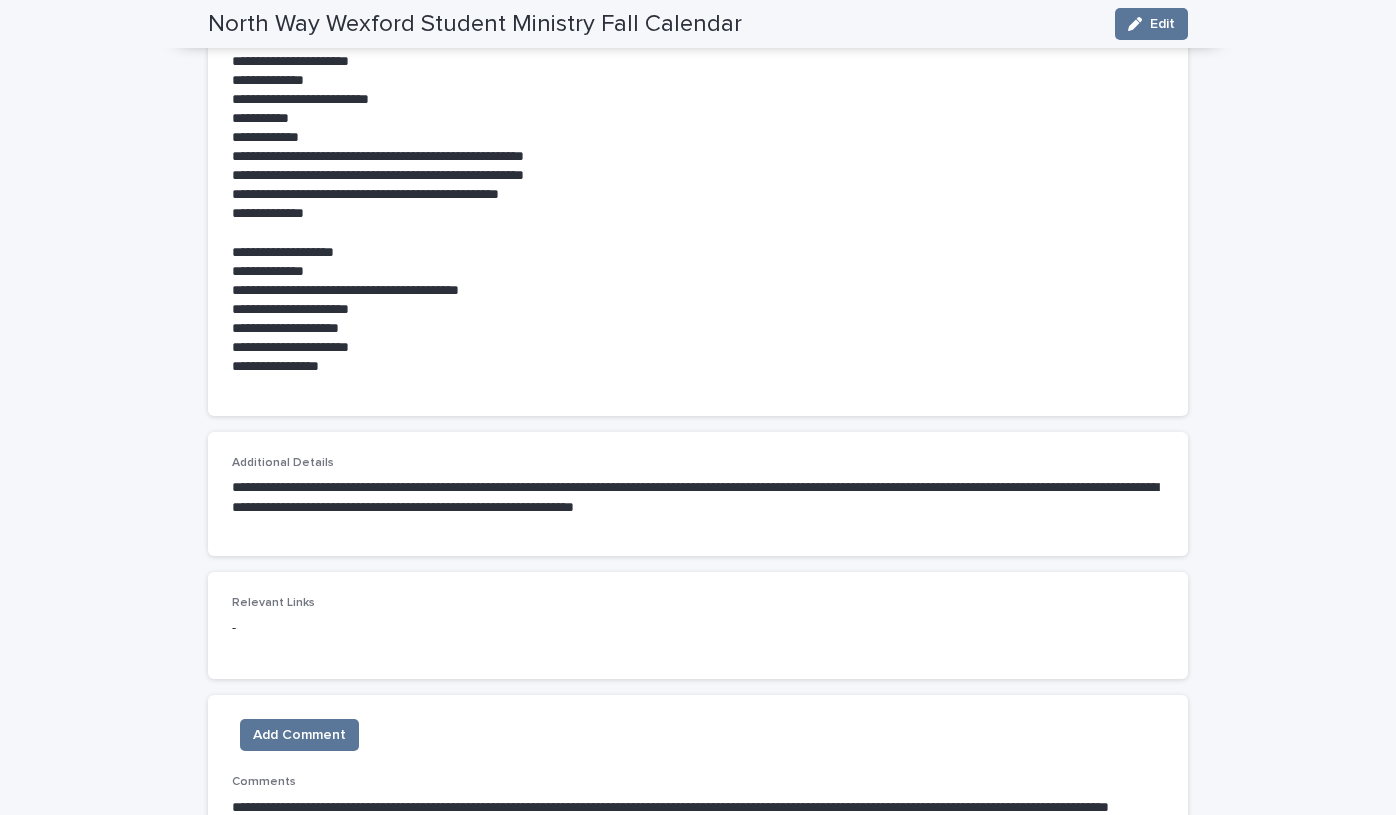 click on "-" at bounding box center [698, 628] 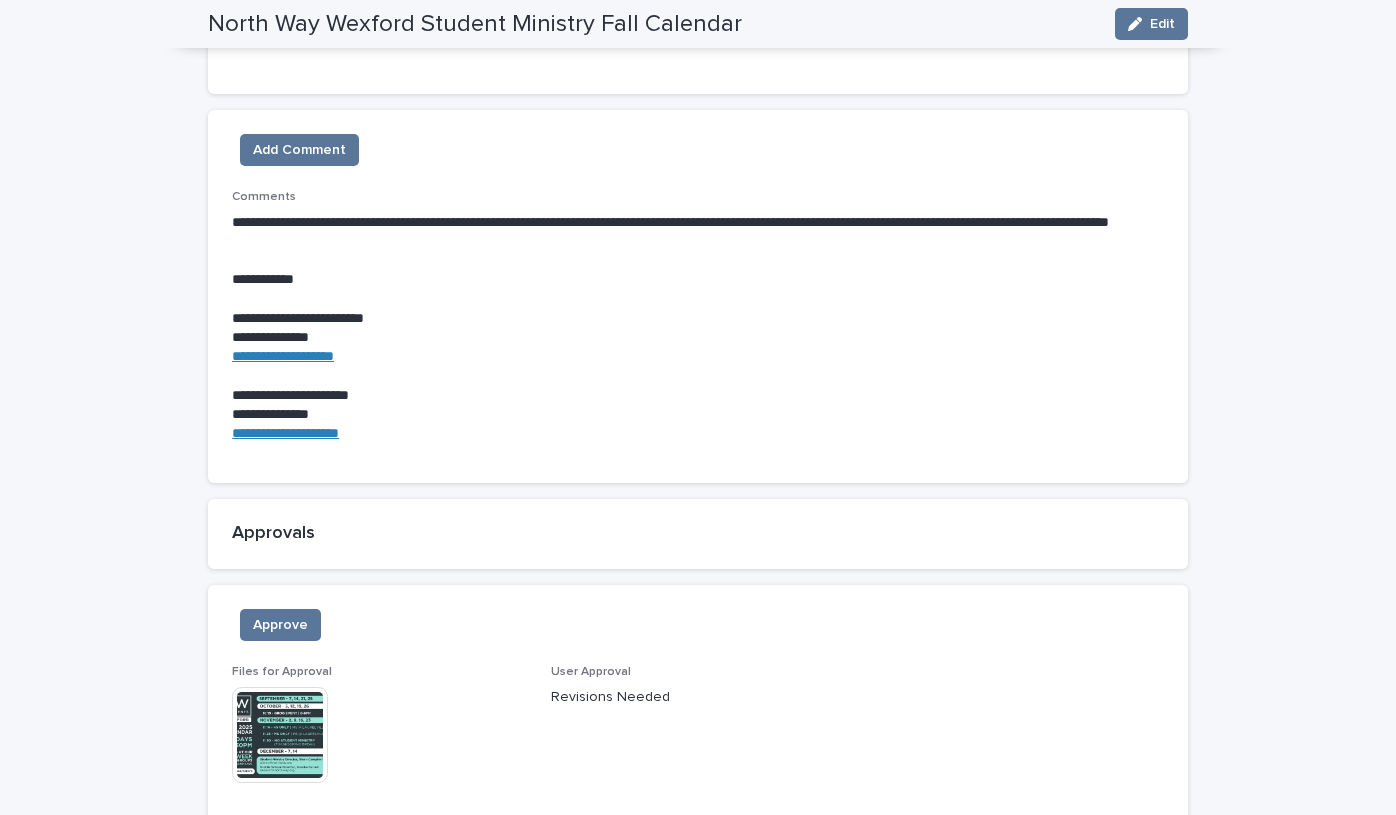 scroll, scrollTop: 1545, scrollLeft: 0, axis: vertical 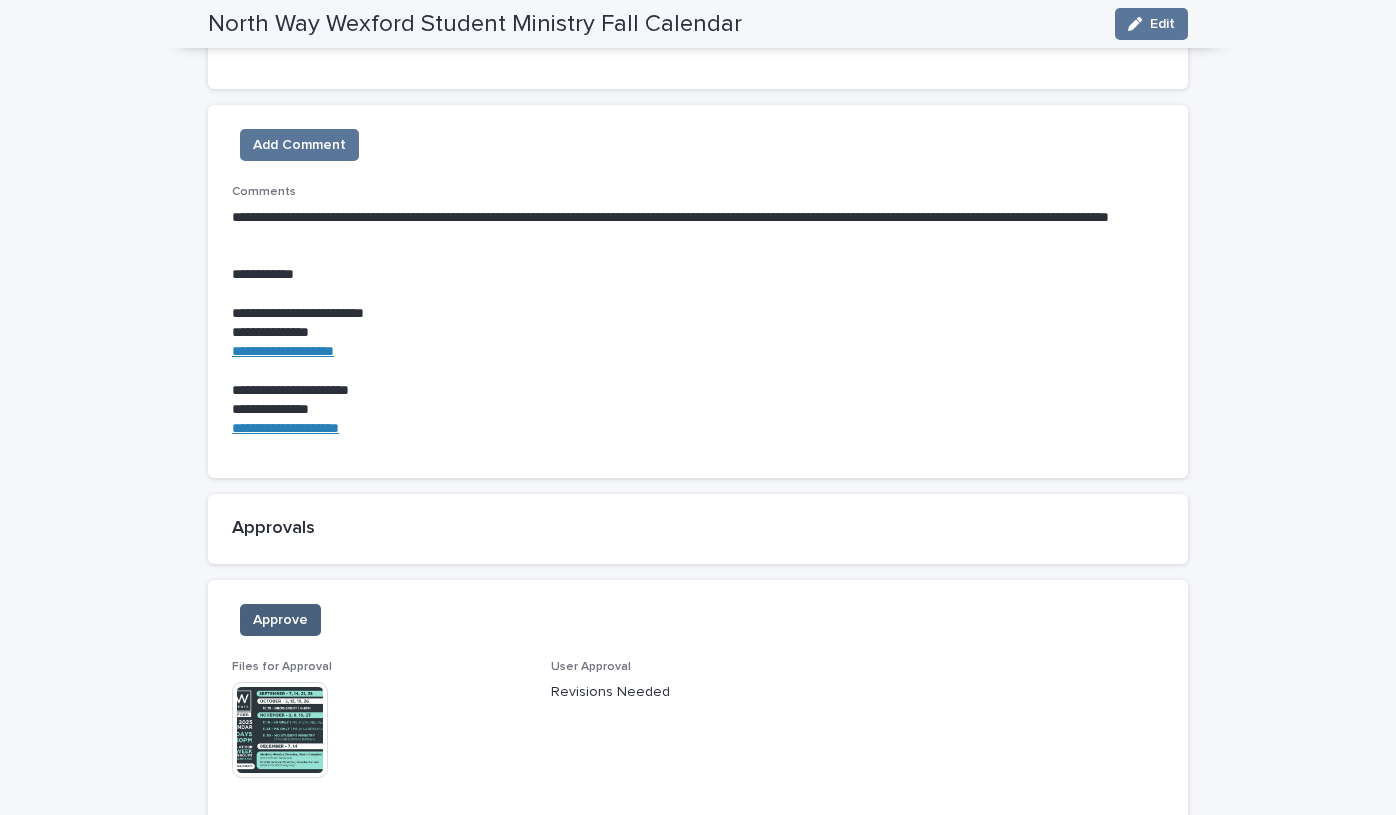 click on "Approve" at bounding box center [280, 620] 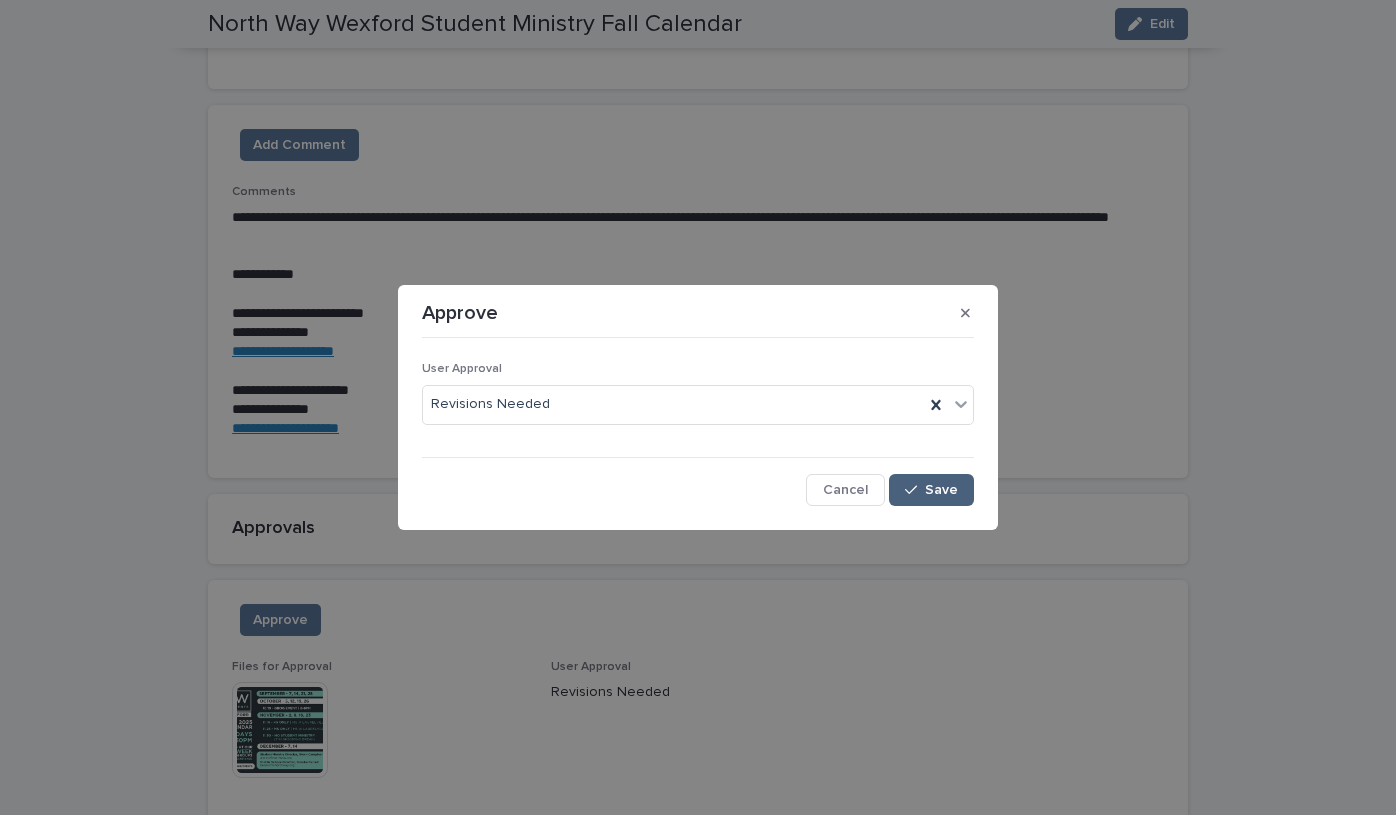 click on "Save" at bounding box center [931, 490] 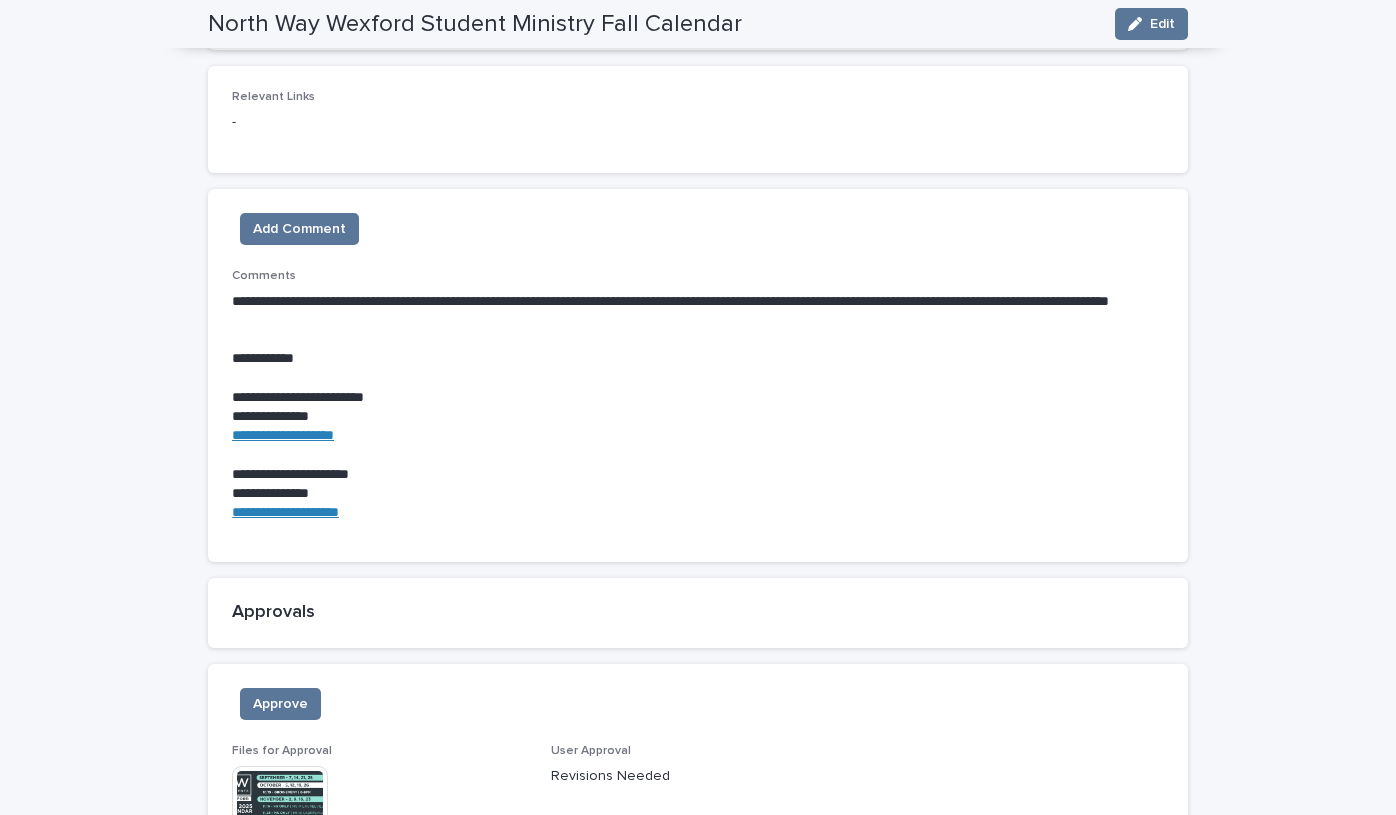 scroll, scrollTop: 1462, scrollLeft: 0, axis: vertical 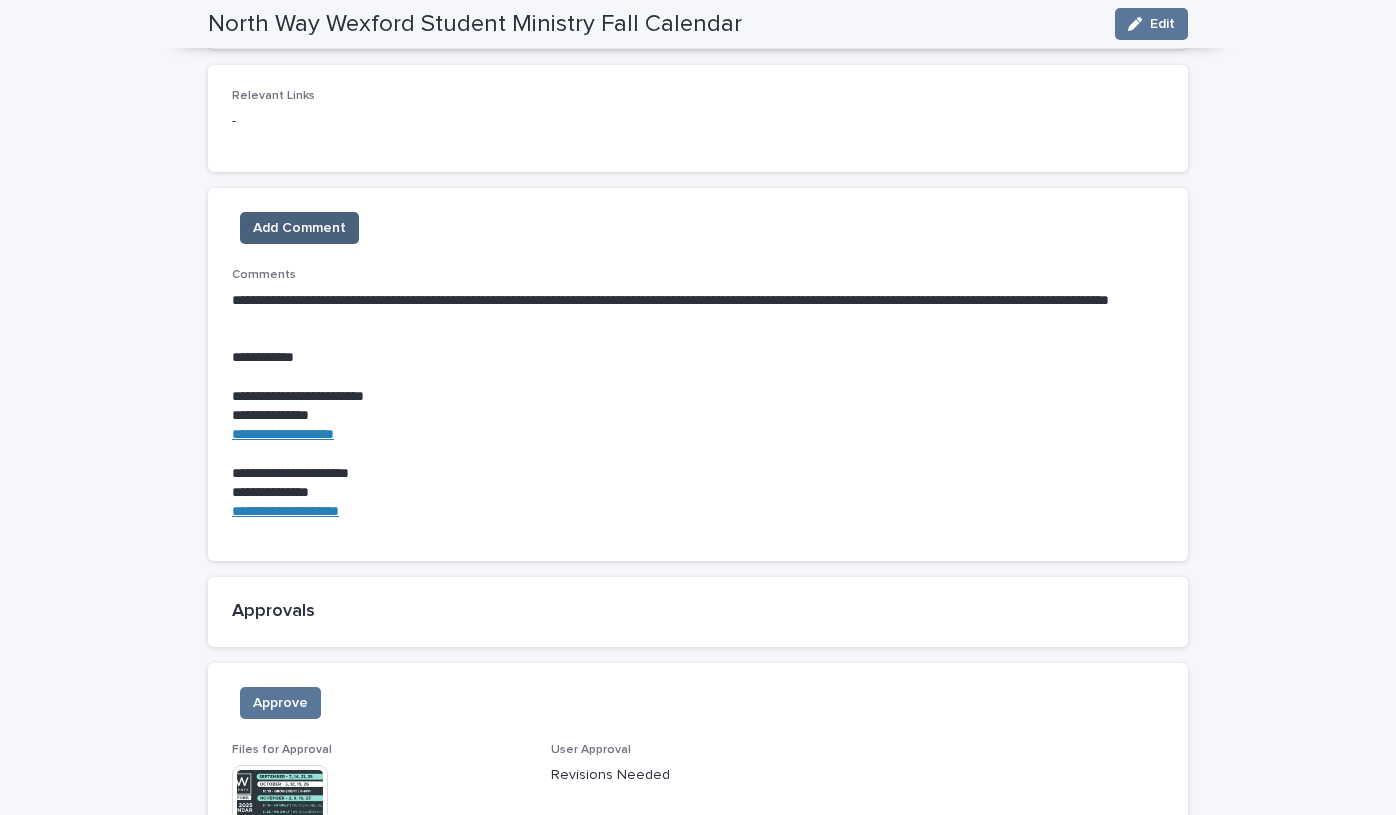 click on "Add Comment" at bounding box center (299, 228) 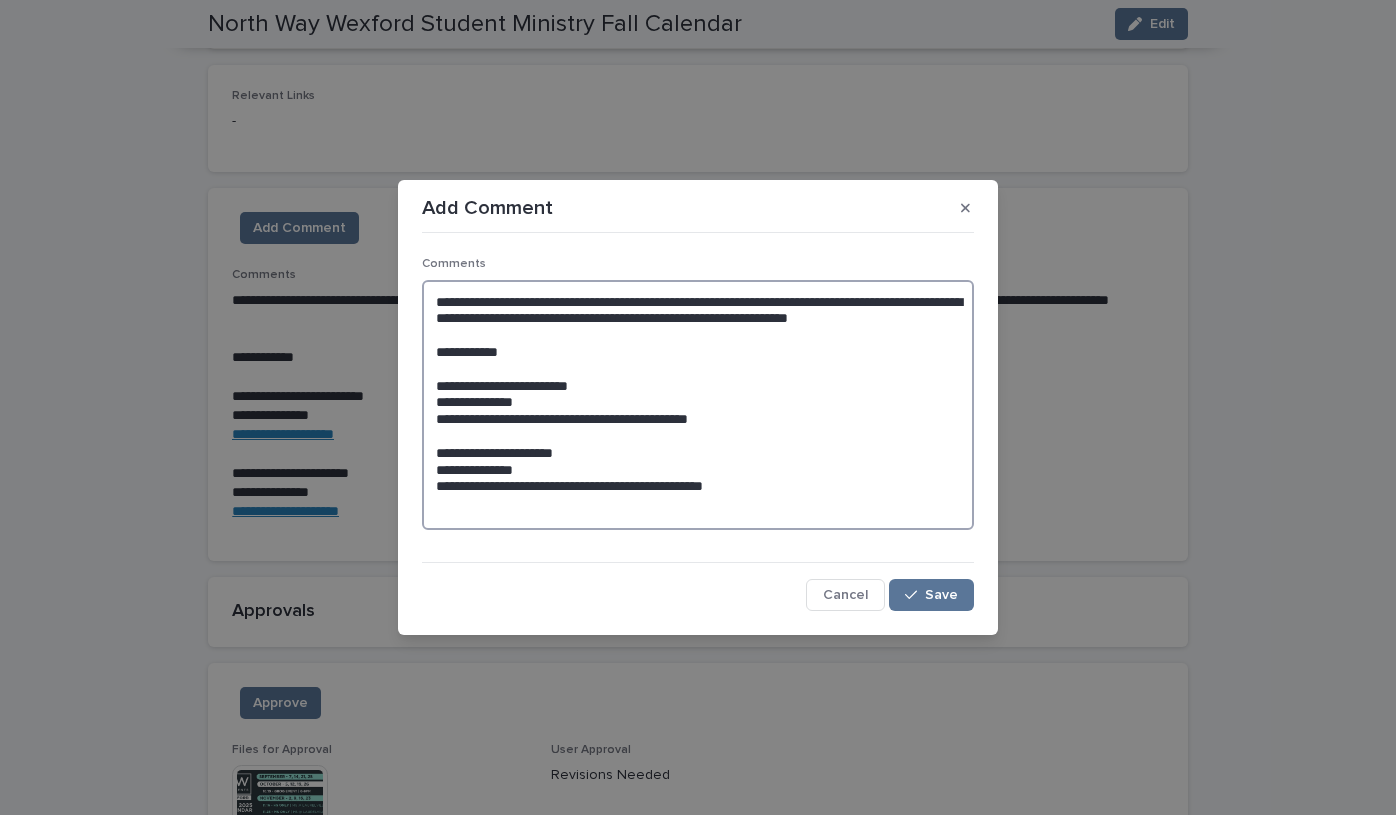 click on "**********" at bounding box center (698, 405) 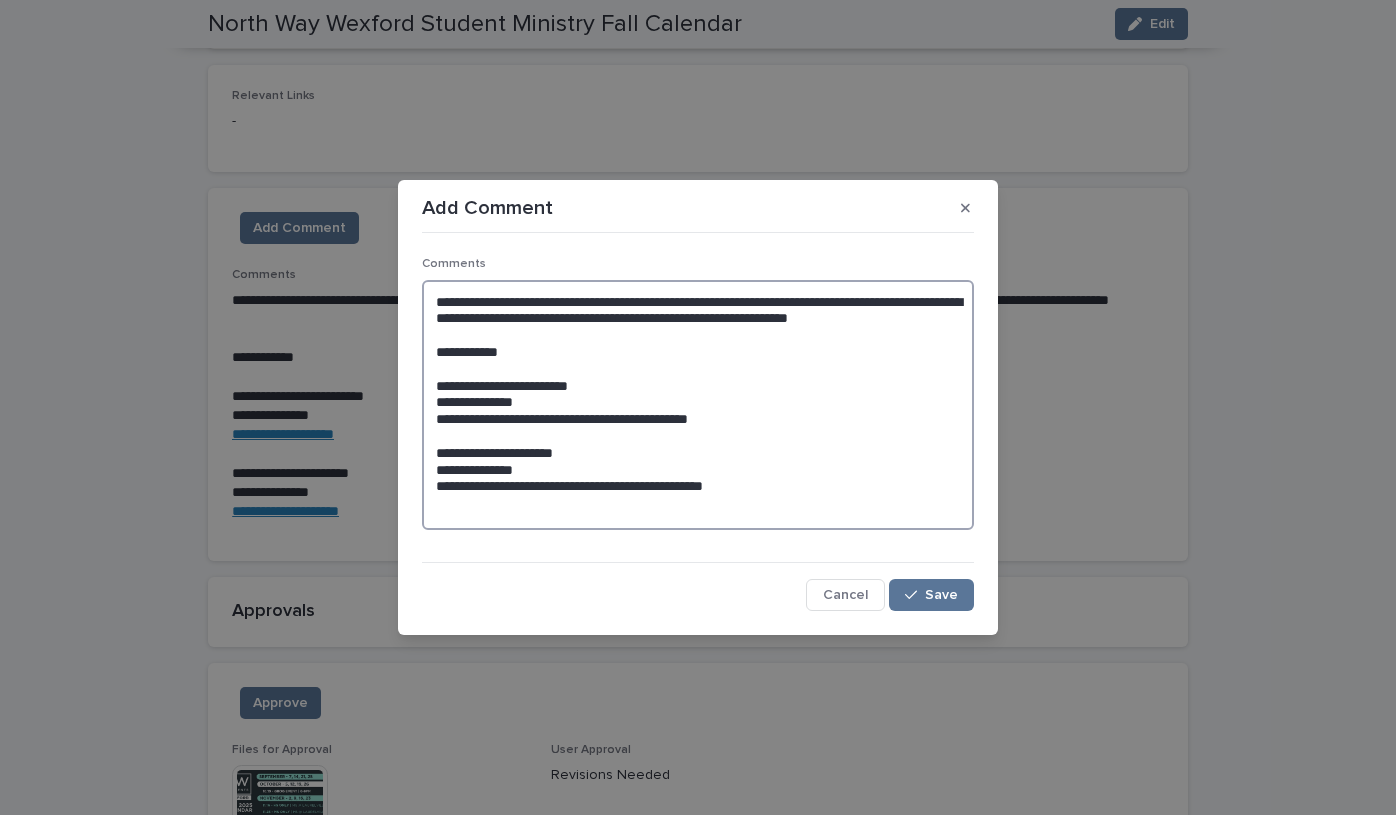 click on "**********" at bounding box center (698, 407) 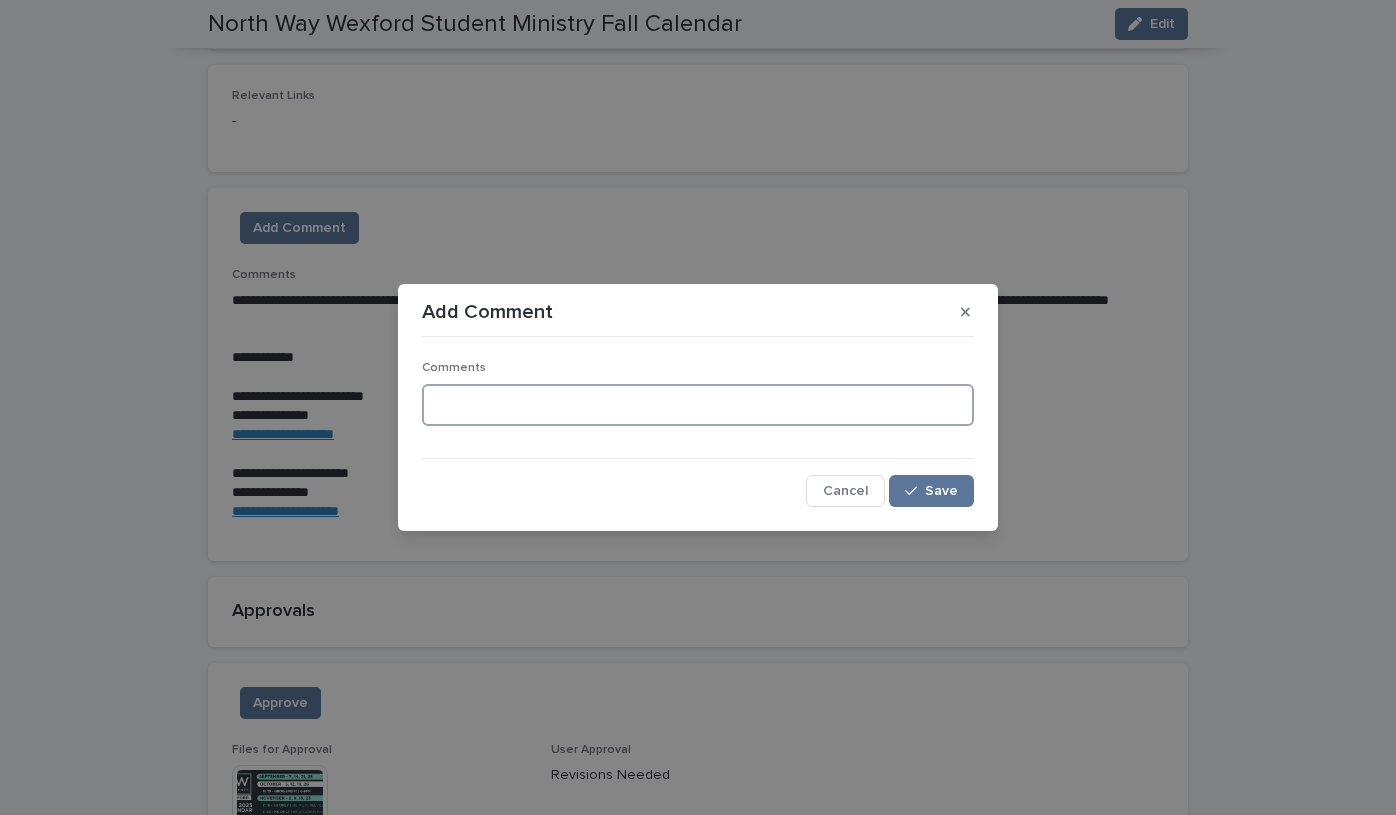 paste on "**********" 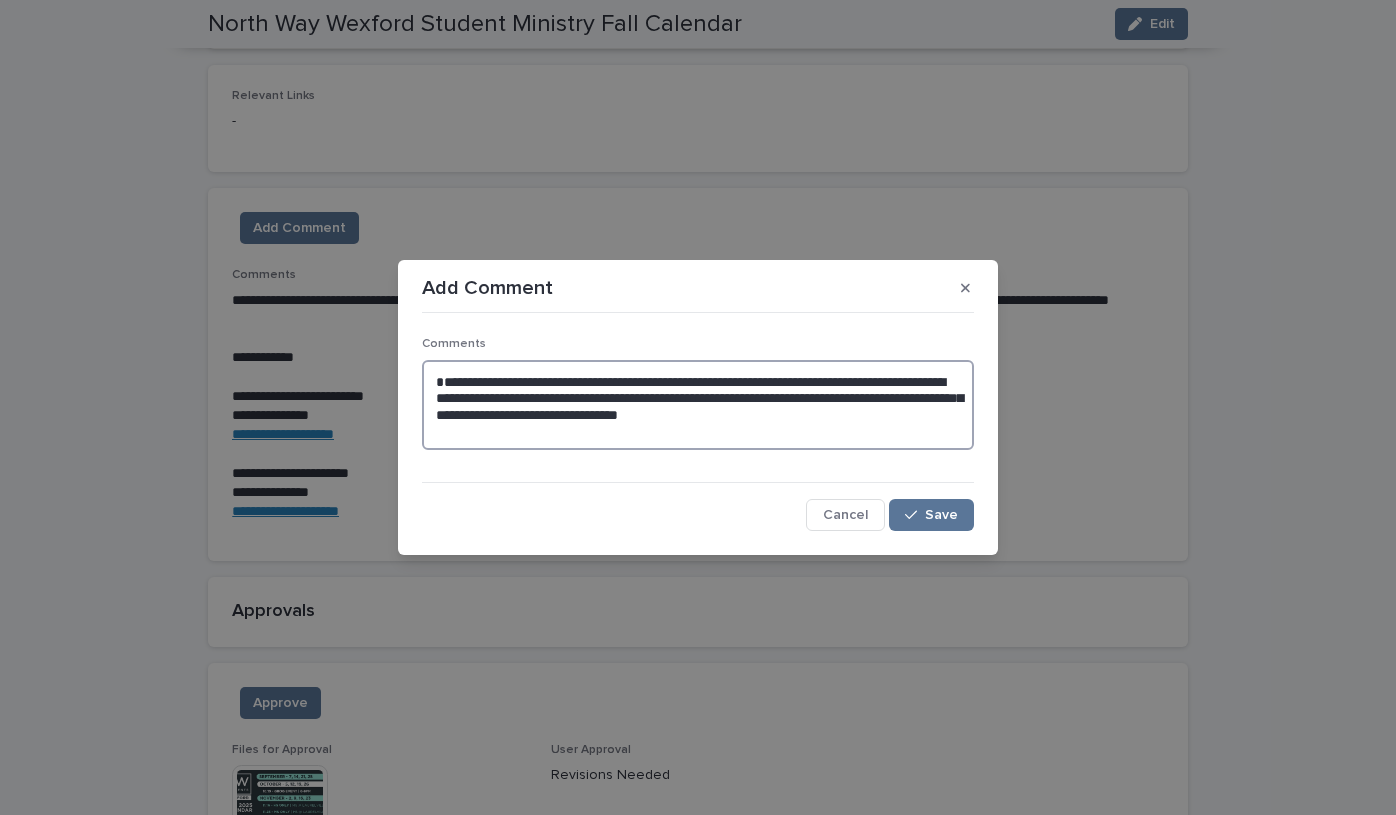 click on "**********" at bounding box center [698, 405] 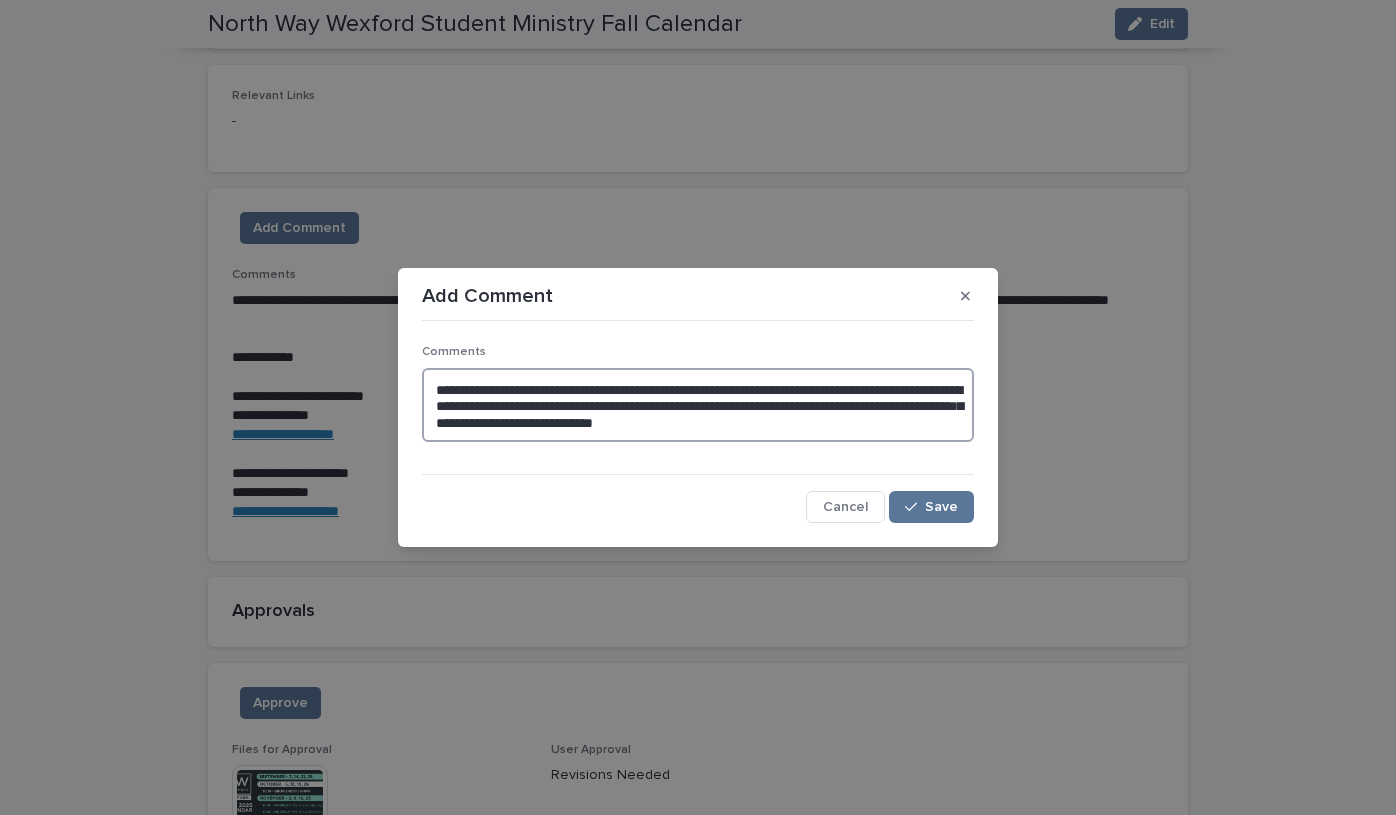 drag, startPoint x: 525, startPoint y: 407, endPoint x: 858, endPoint y: 393, distance: 333.29416 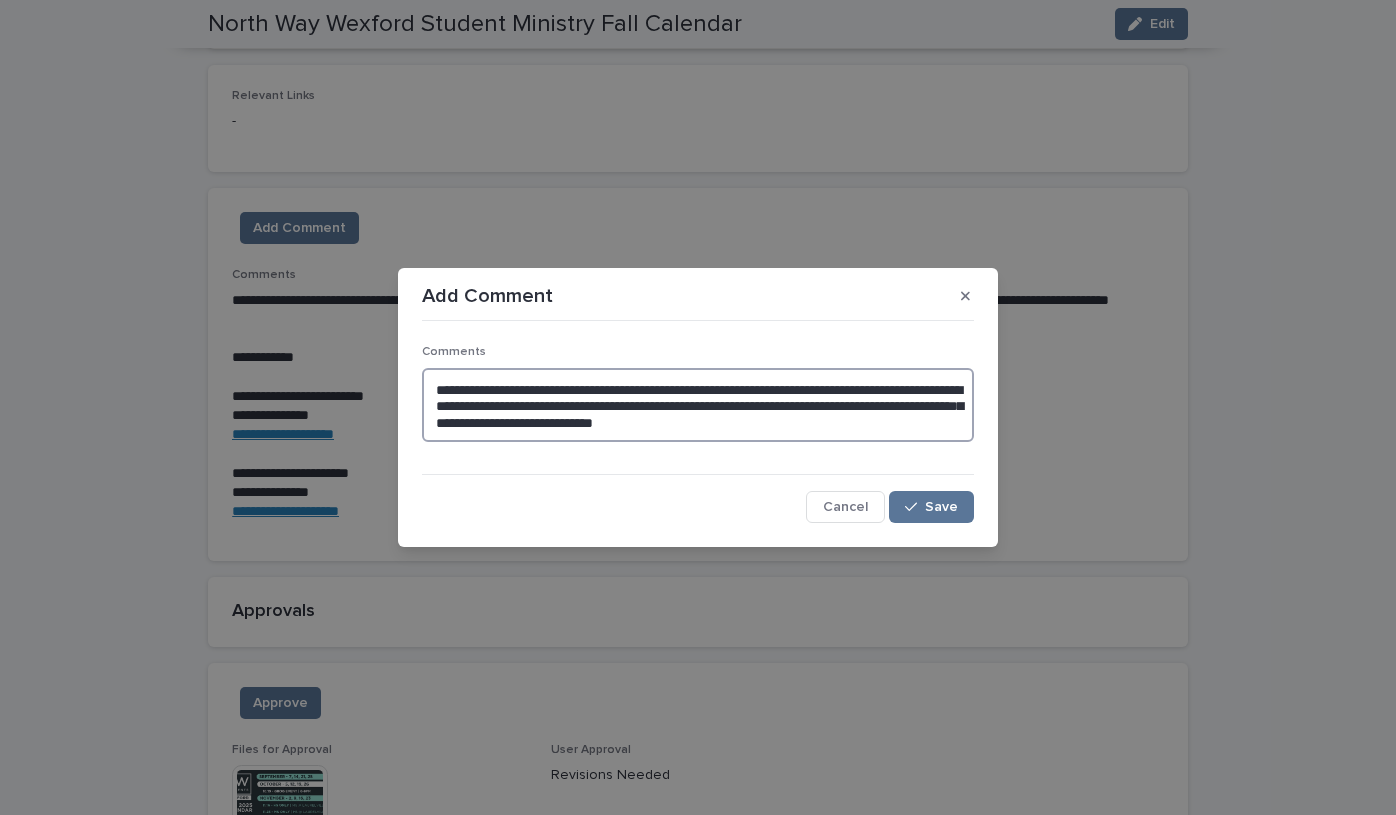 click on "**********" at bounding box center [698, 405] 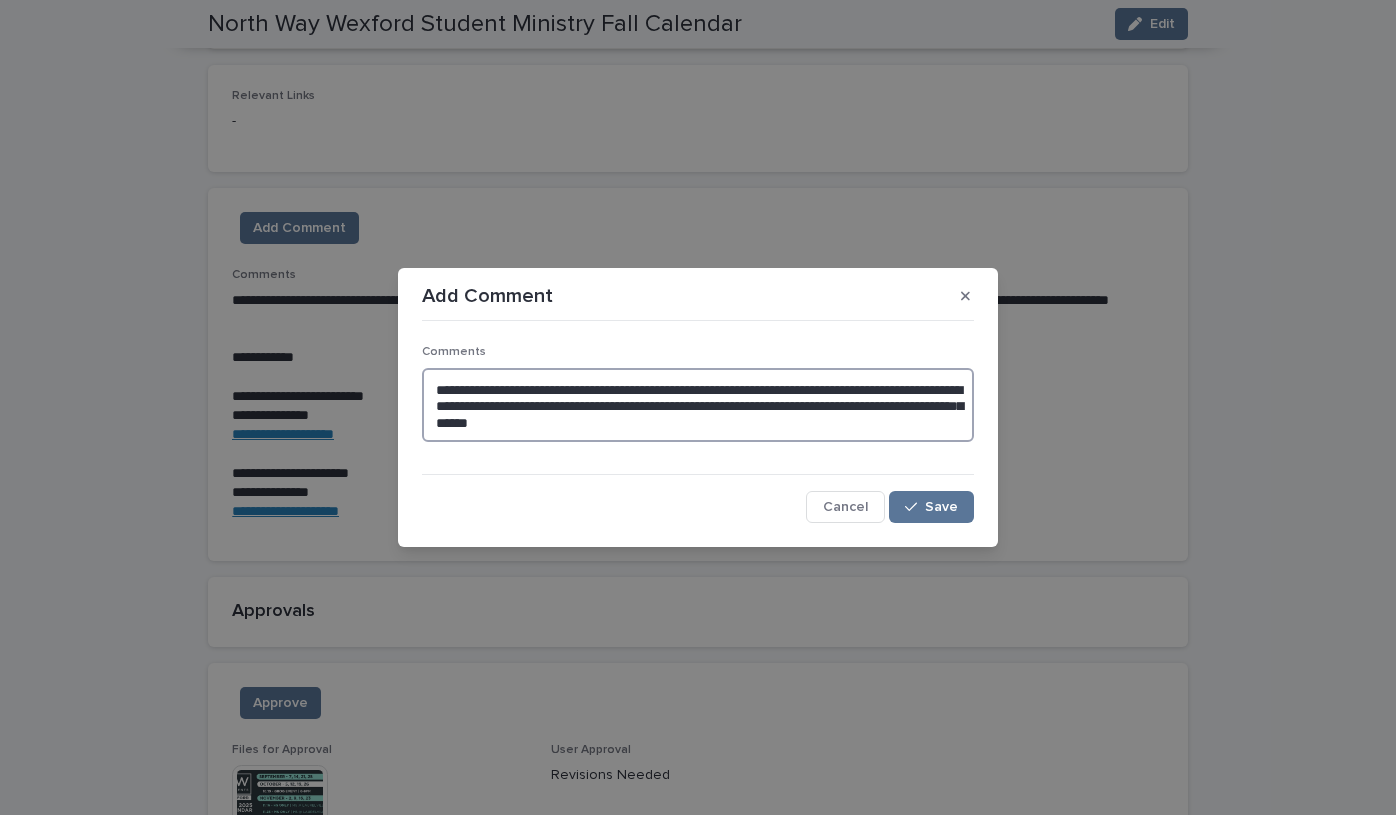 click on "**********" at bounding box center (698, 405) 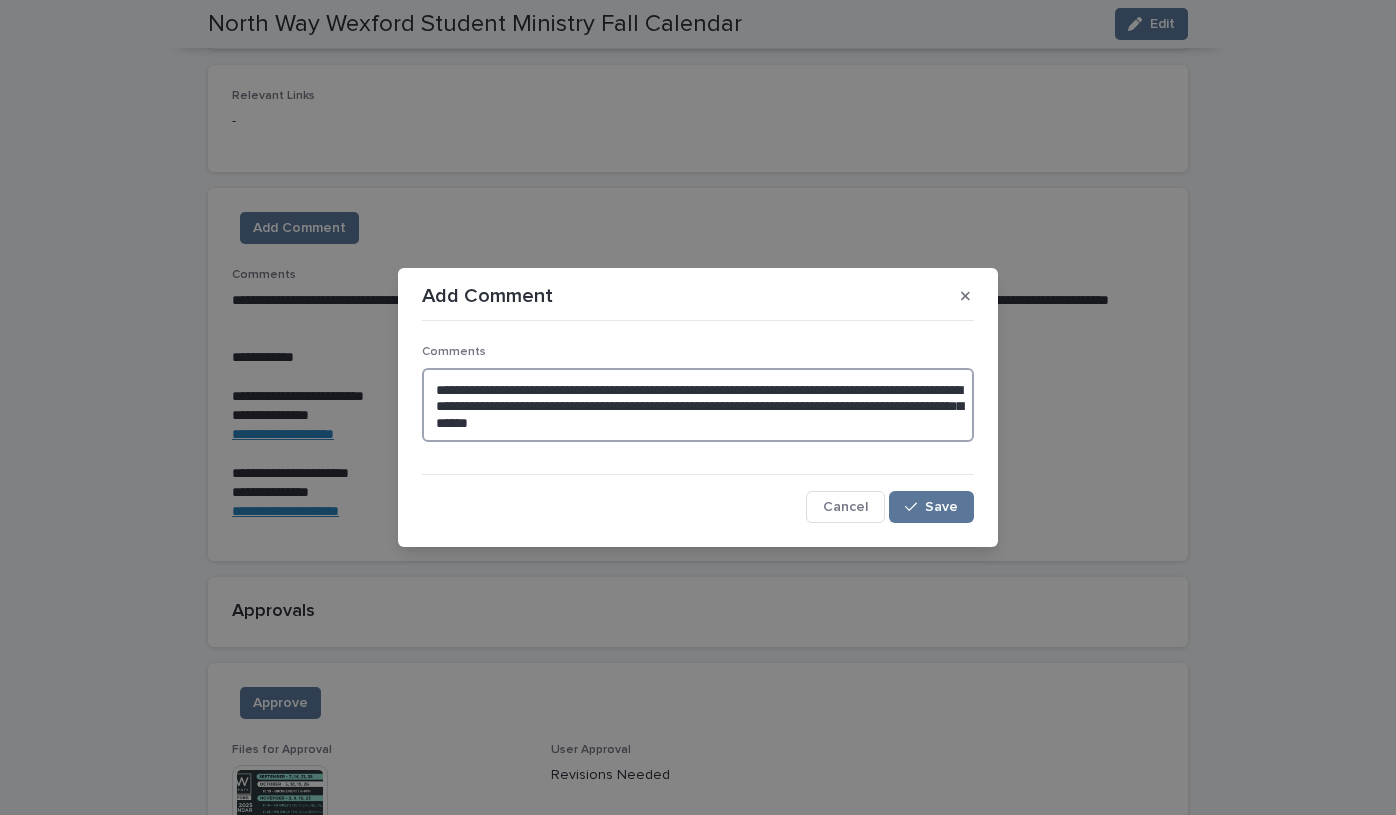 click on "**********" at bounding box center (698, 405) 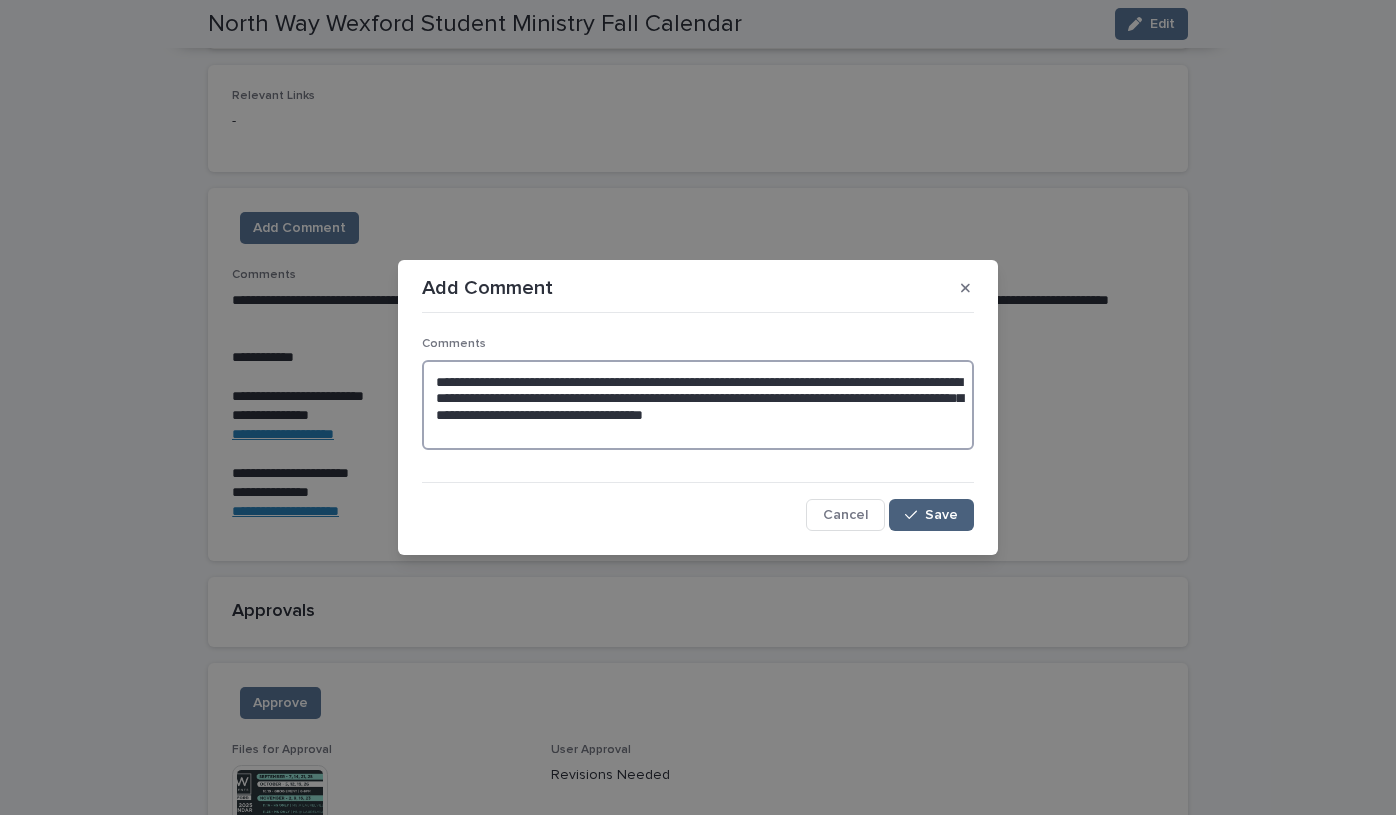 type on "**********" 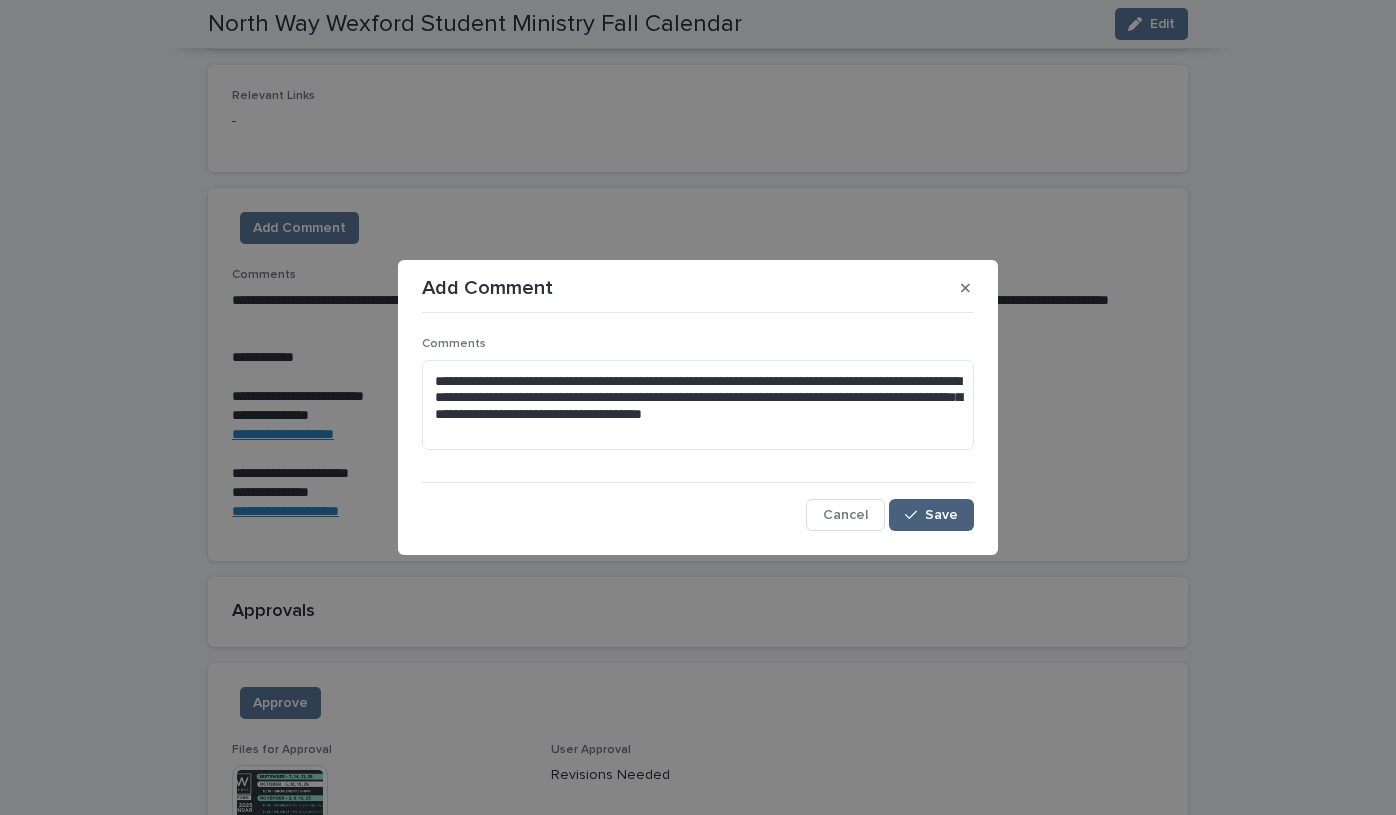 click on "Save" at bounding box center (931, 515) 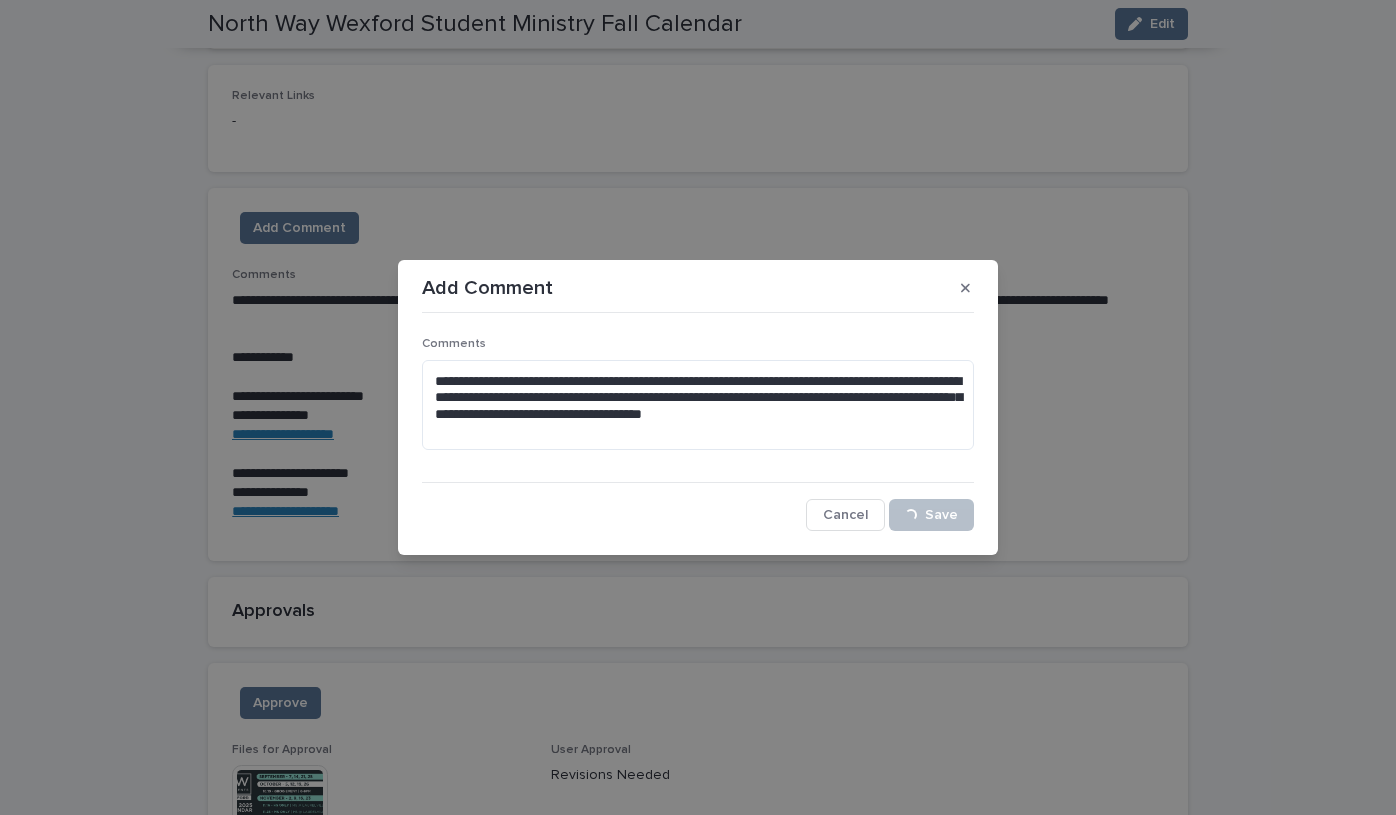 scroll, scrollTop: 189, scrollLeft: 0, axis: vertical 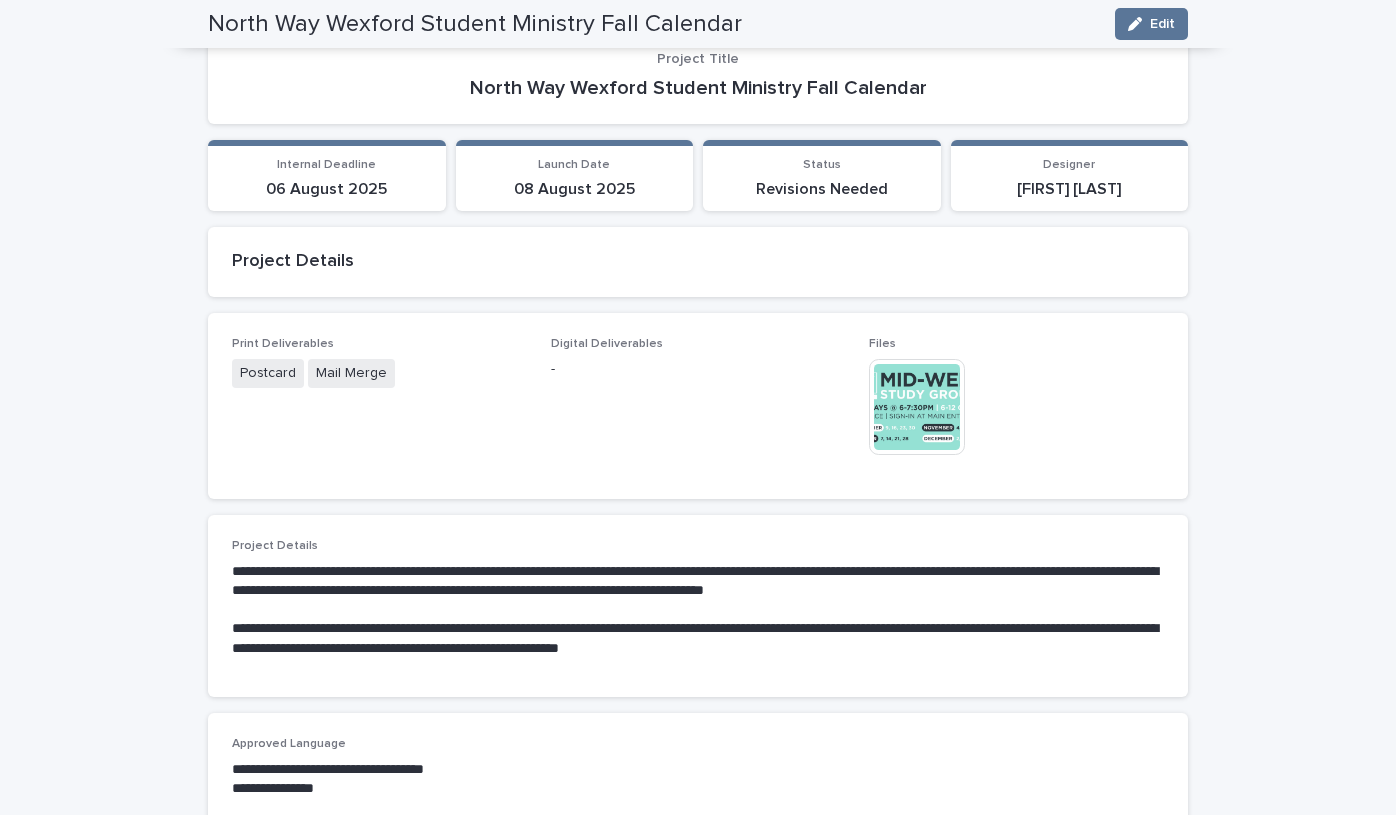 click on "North Way Wexford Student Ministry Fall Calendar  Edit" at bounding box center [698, 24] 